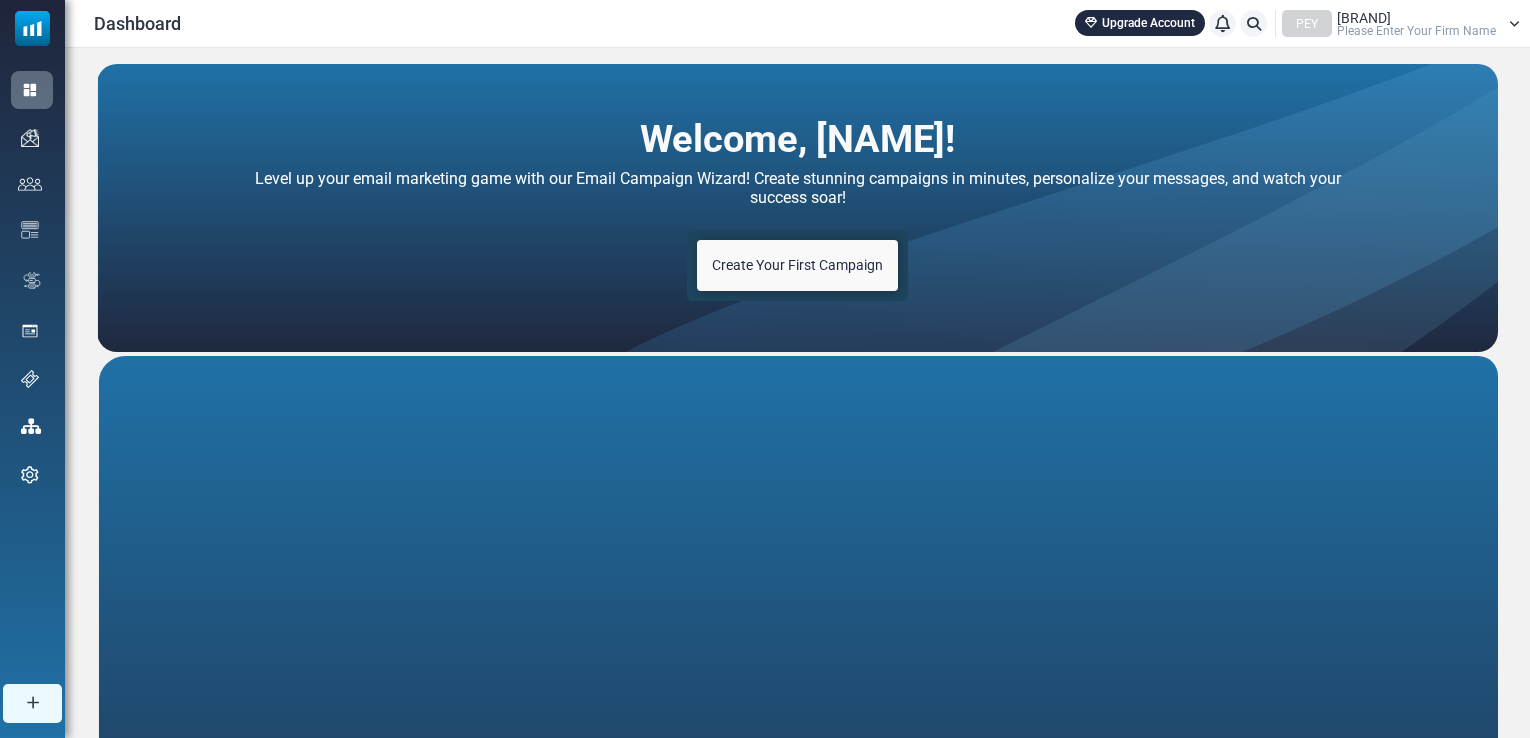 scroll, scrollTop: 192, scrollLeft: 0, axis: vertical 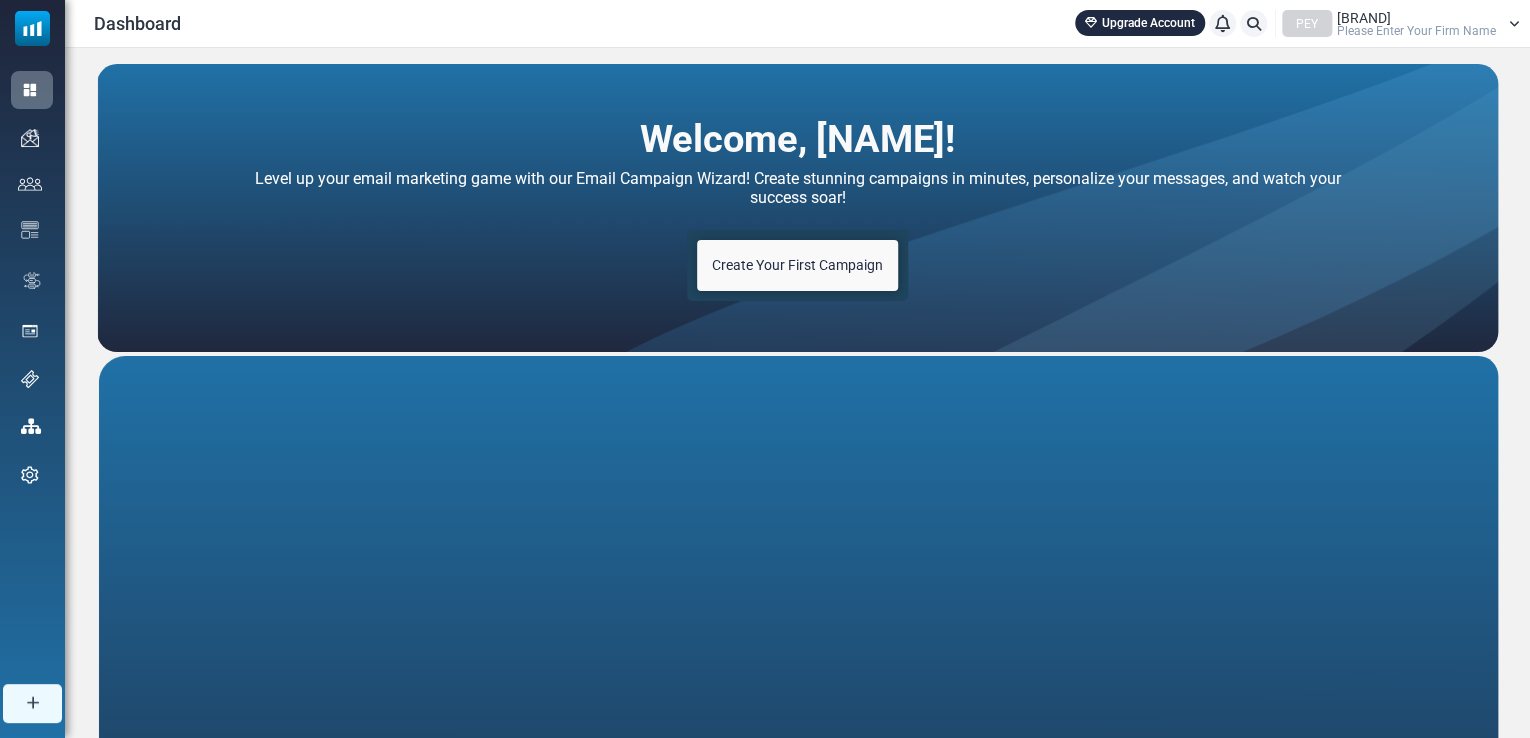 click on "Simit Sarayi" at bounding box center (1364, 18) 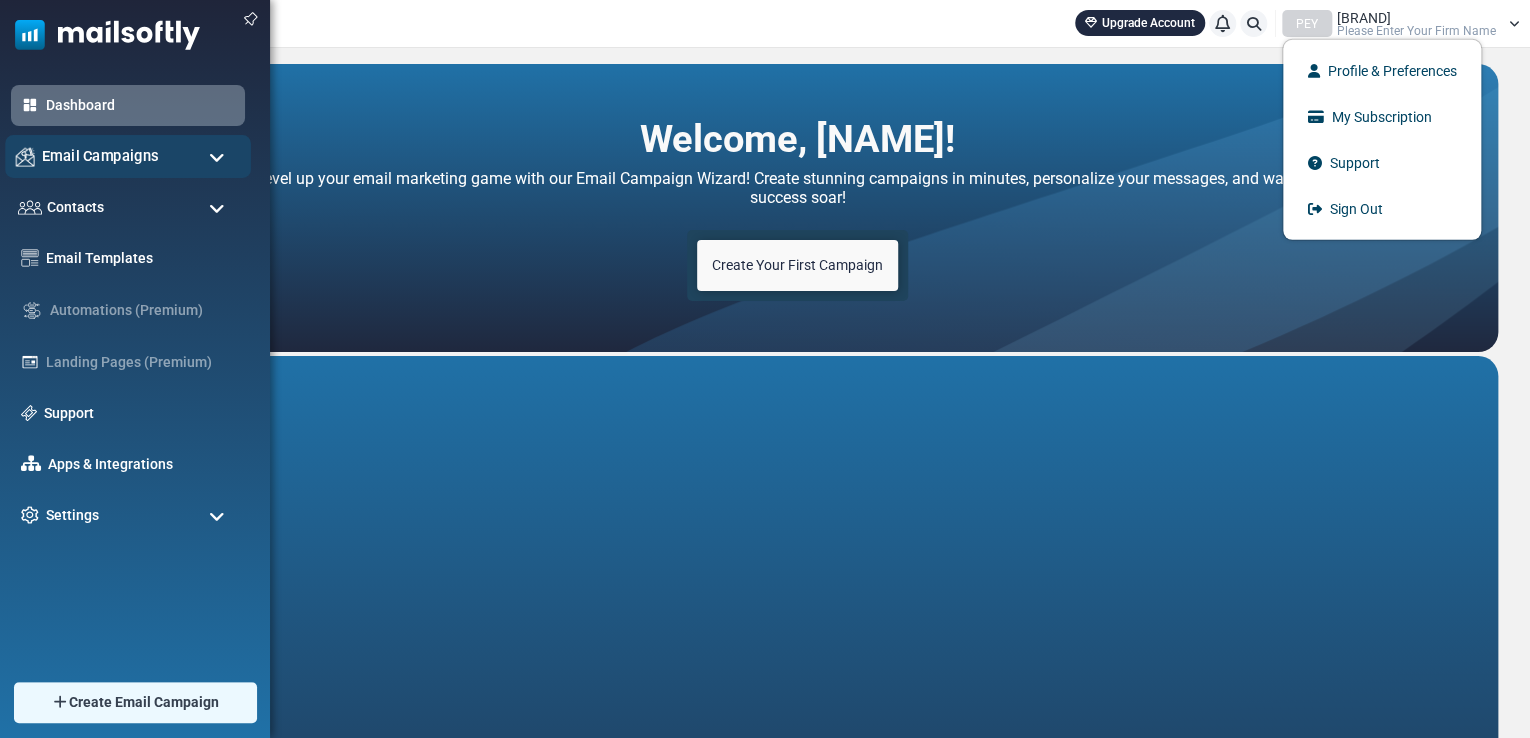 click on "Email Campaigns" at bounding box center (100, 156) 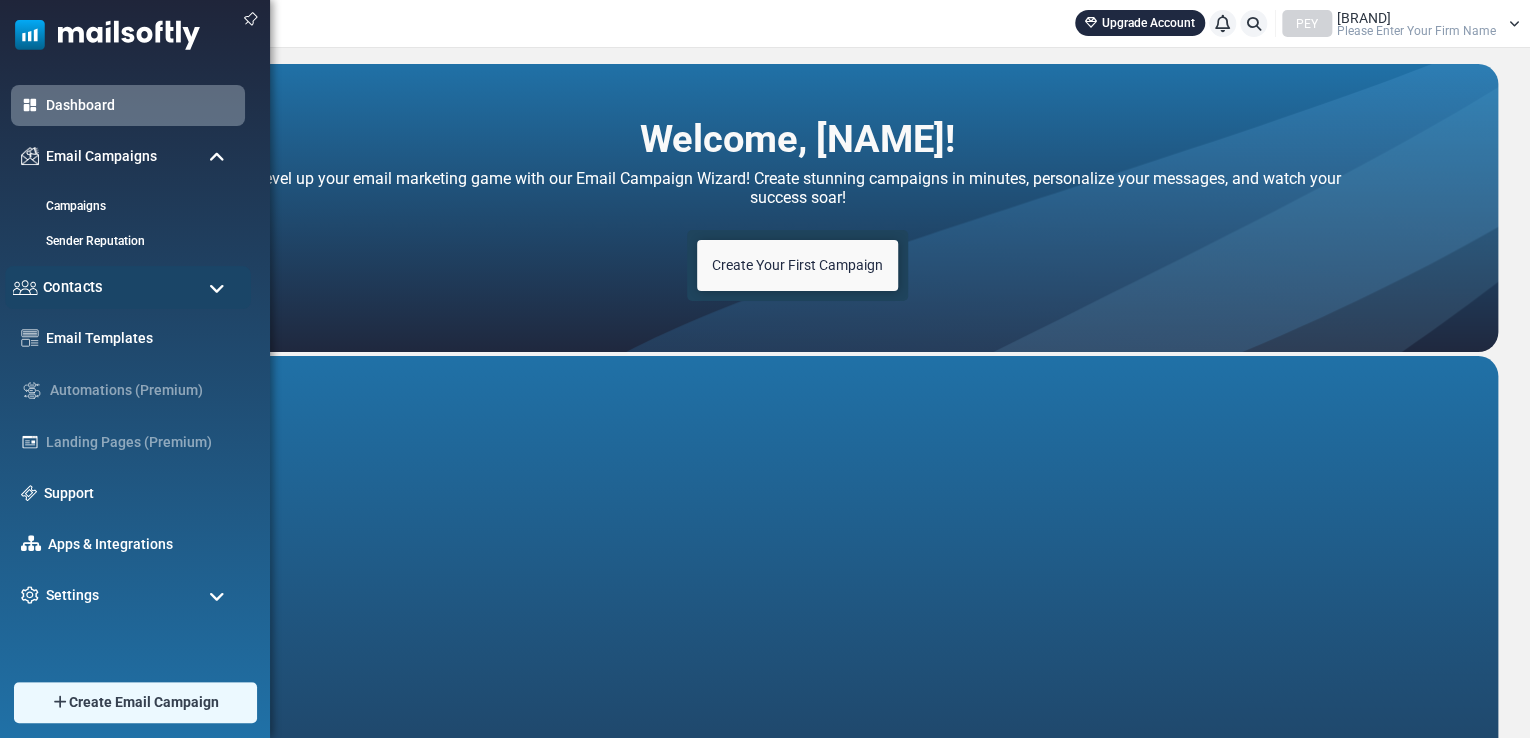 click on "Contacts" at bounding box center [128, 287] 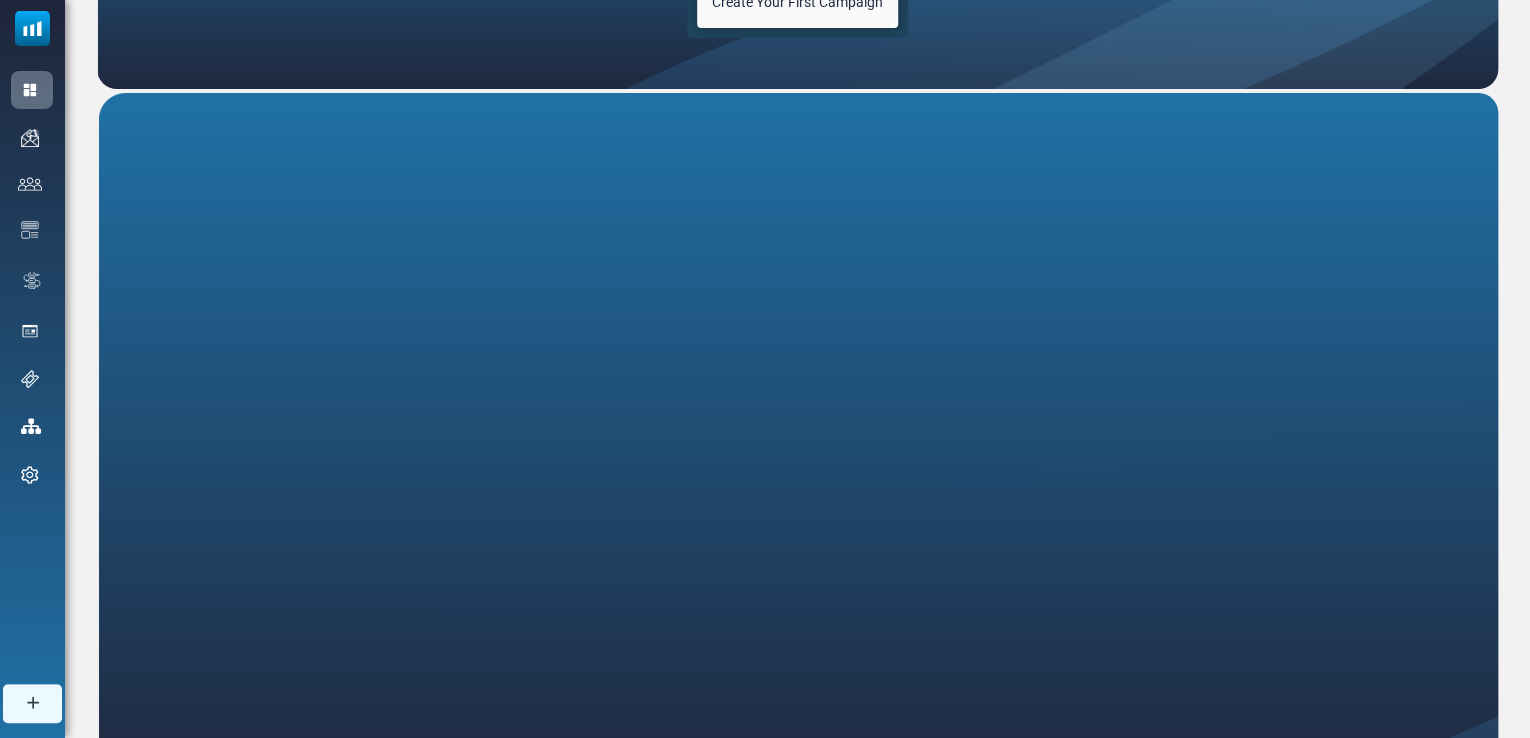 scroll, scrollTop: 363, scrollLeft: 0, axis: vertical 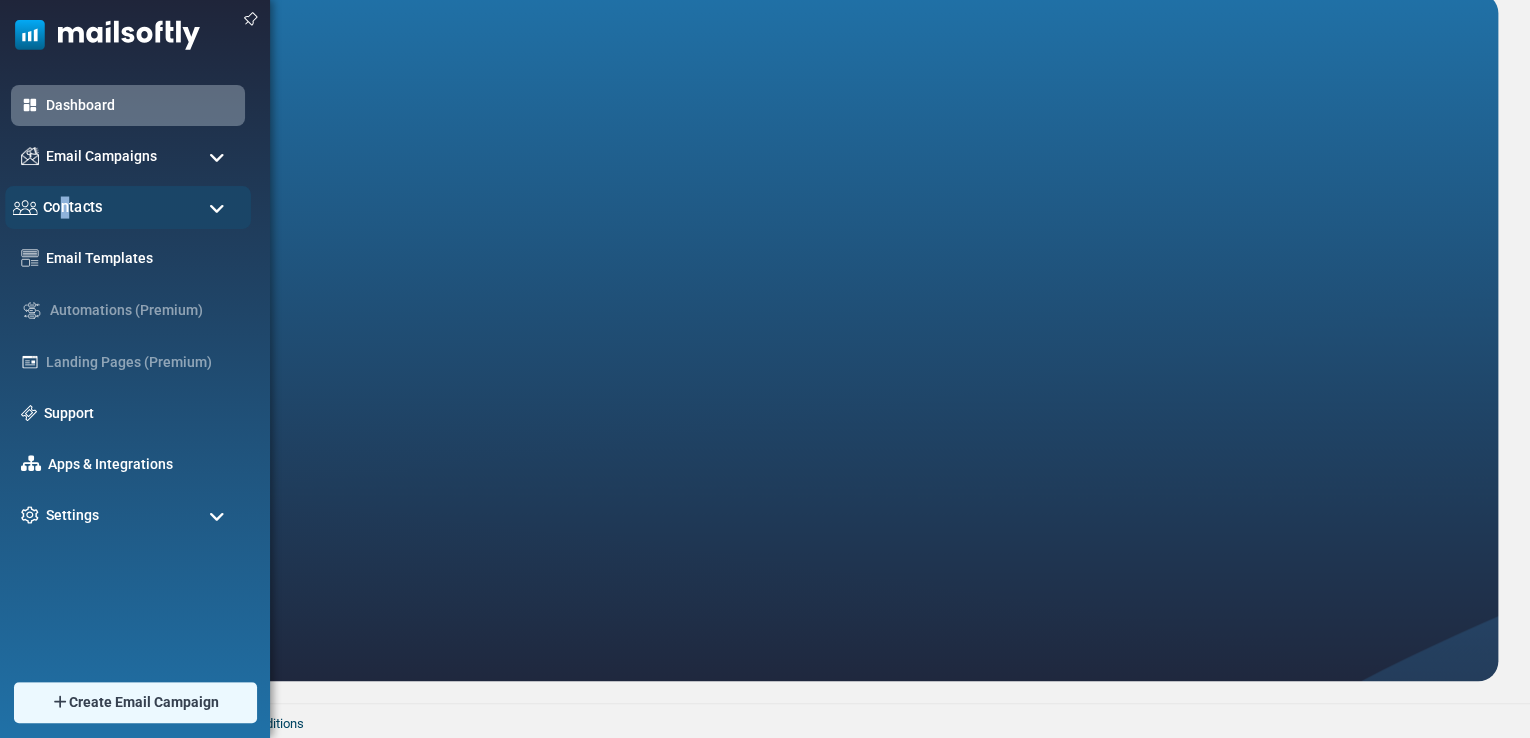 click on "Contacts" at bounding box center [73, 207] 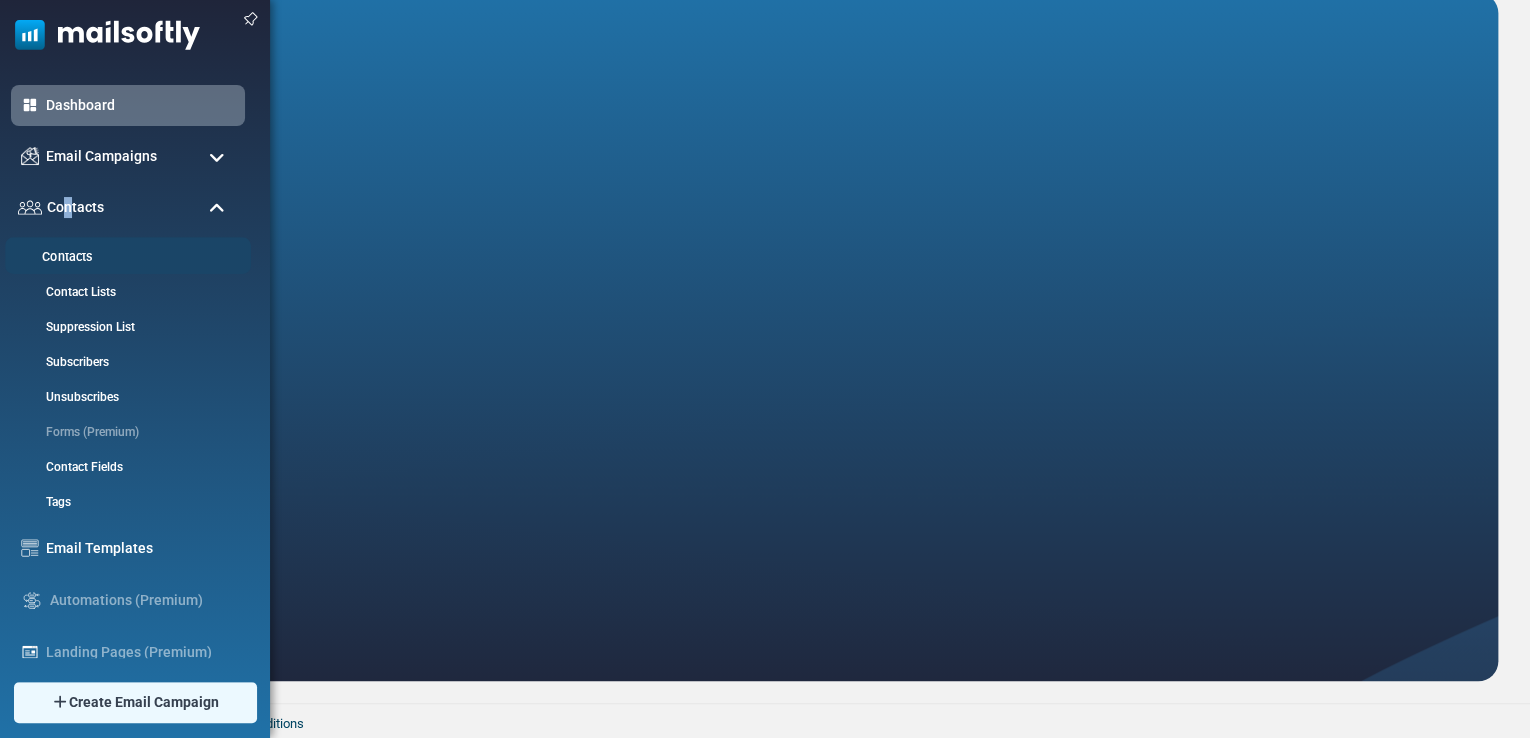 click on "Contacts" at bounding box center (125, 257) 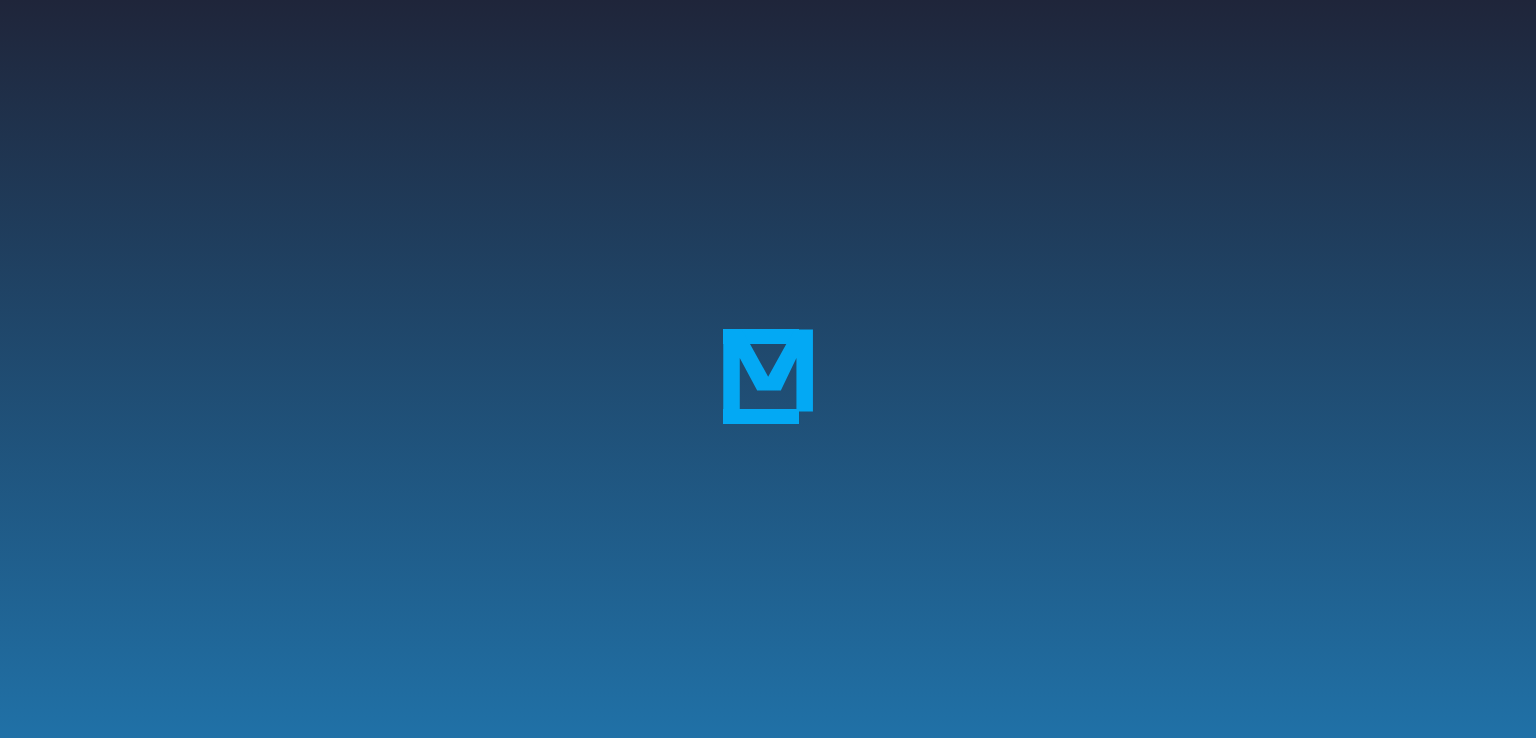 scroll, scrollTop: 0, scrollLeft: 0, axis: both 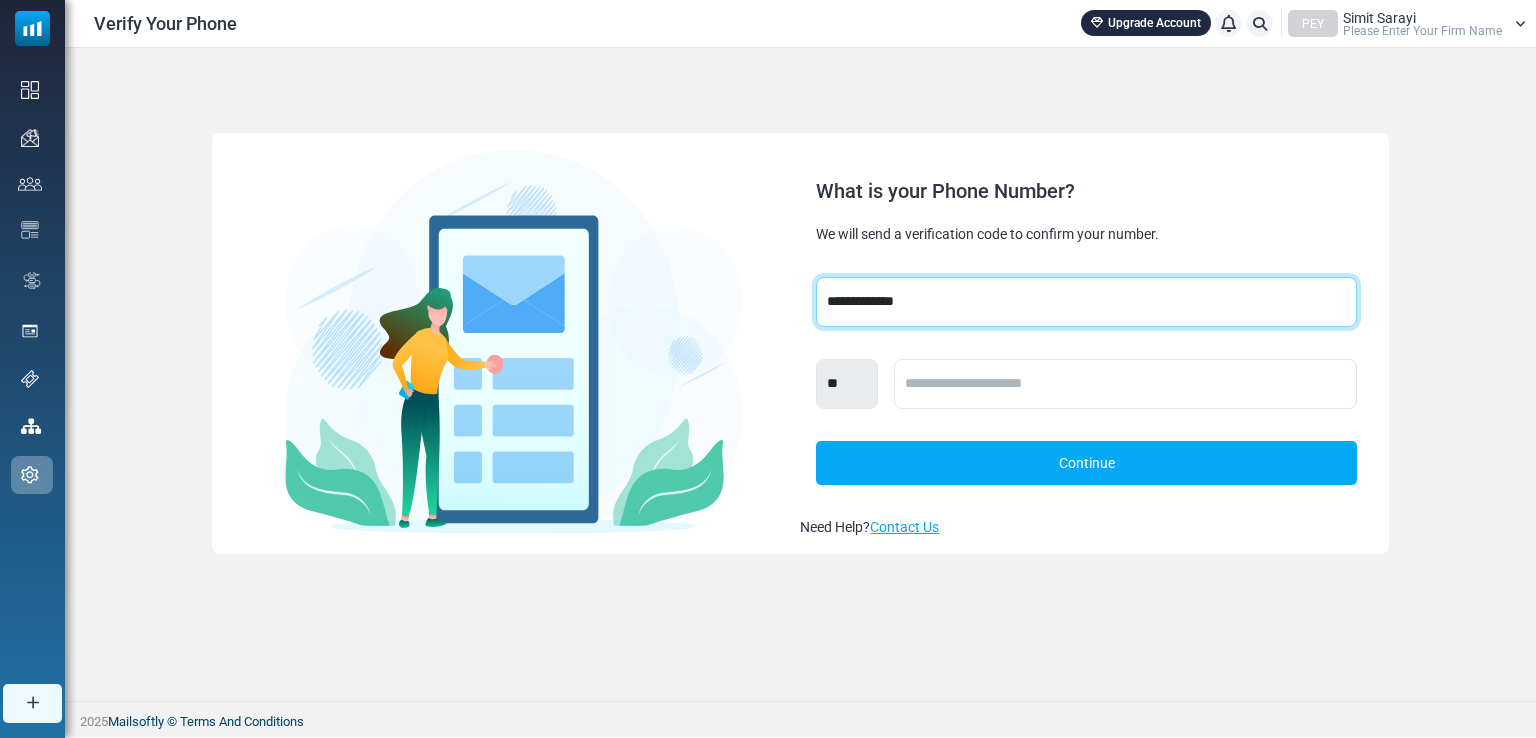 click on "**********" at bounding box center [1086, 302] 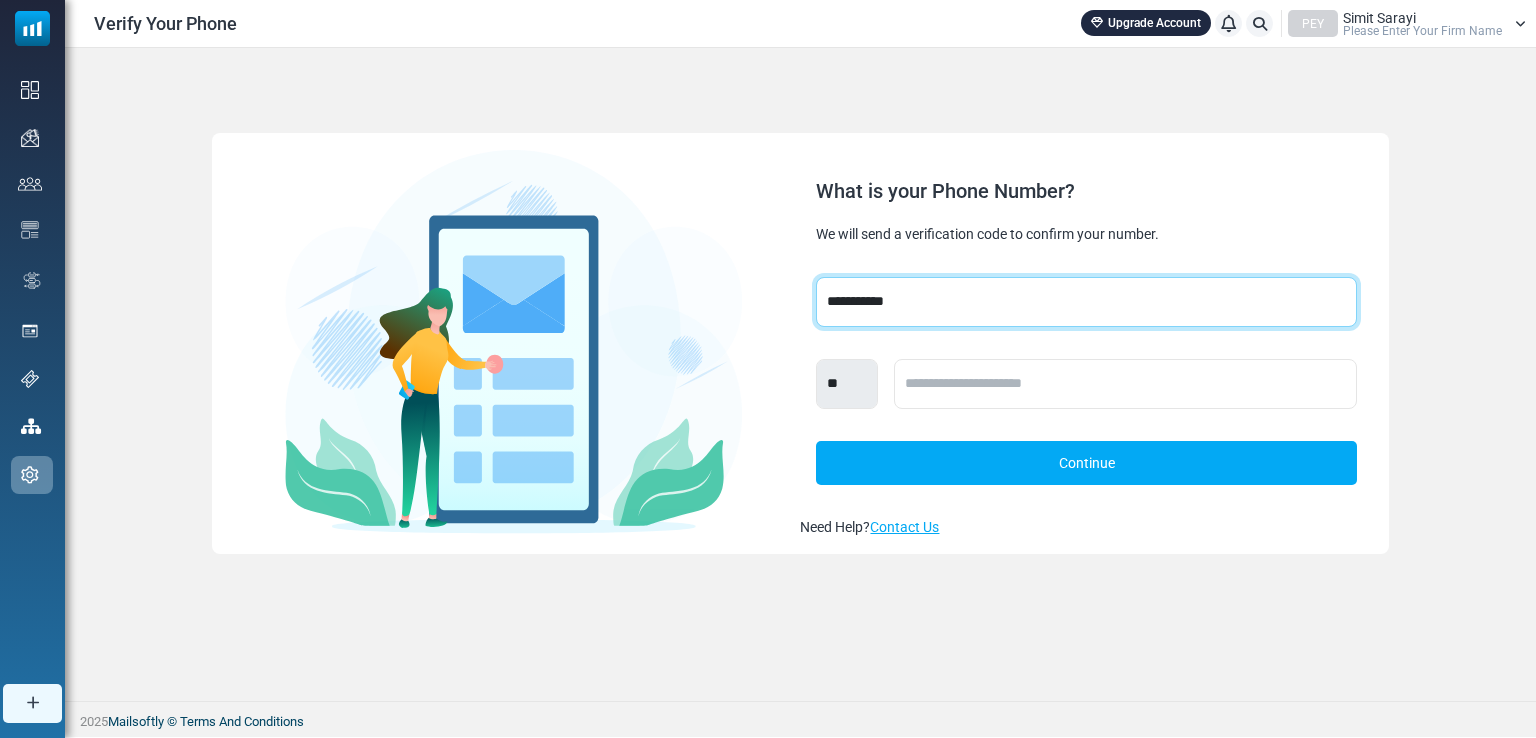 click on "**********" at bounding box center [1086, 302] 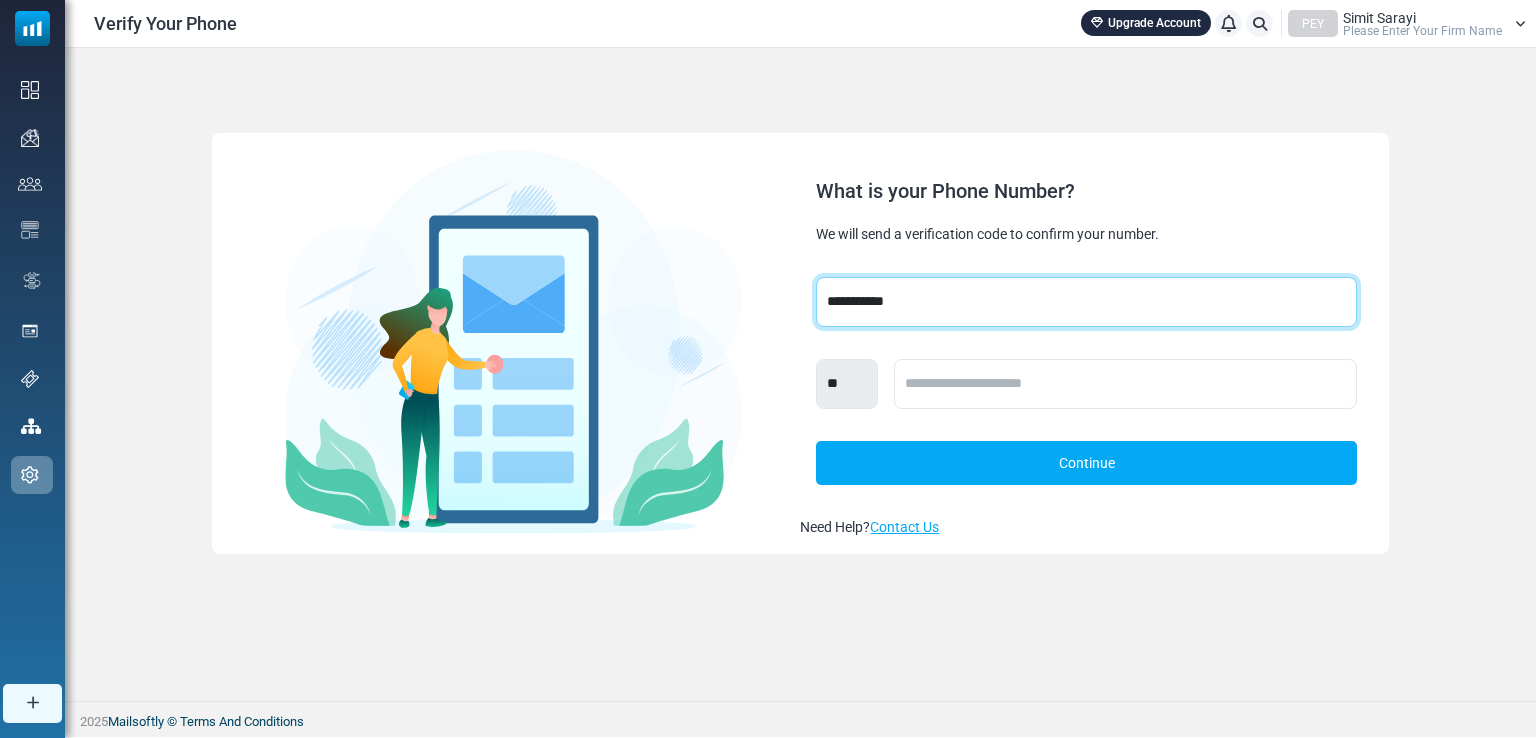 select on "***" 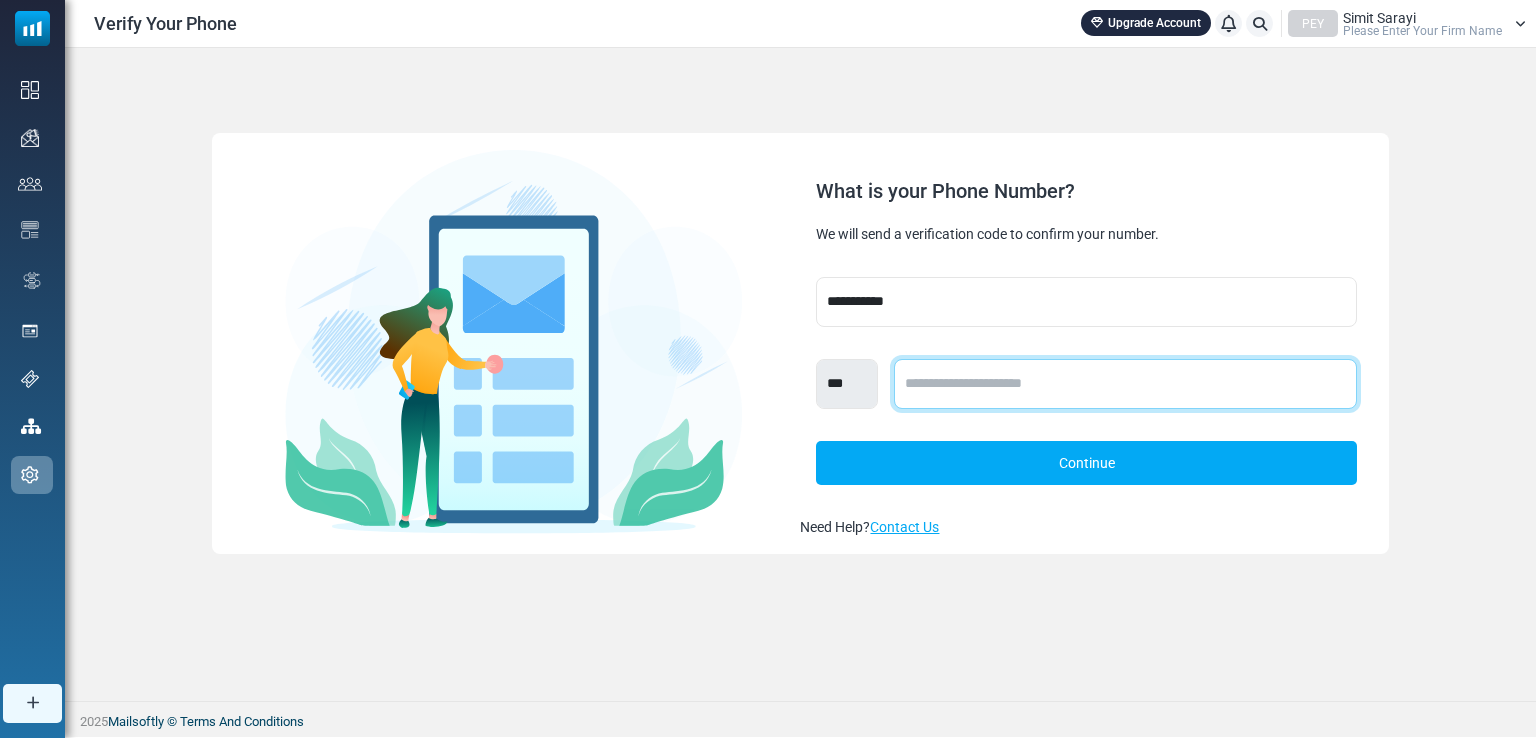 click at bounding box center (1125, 384) 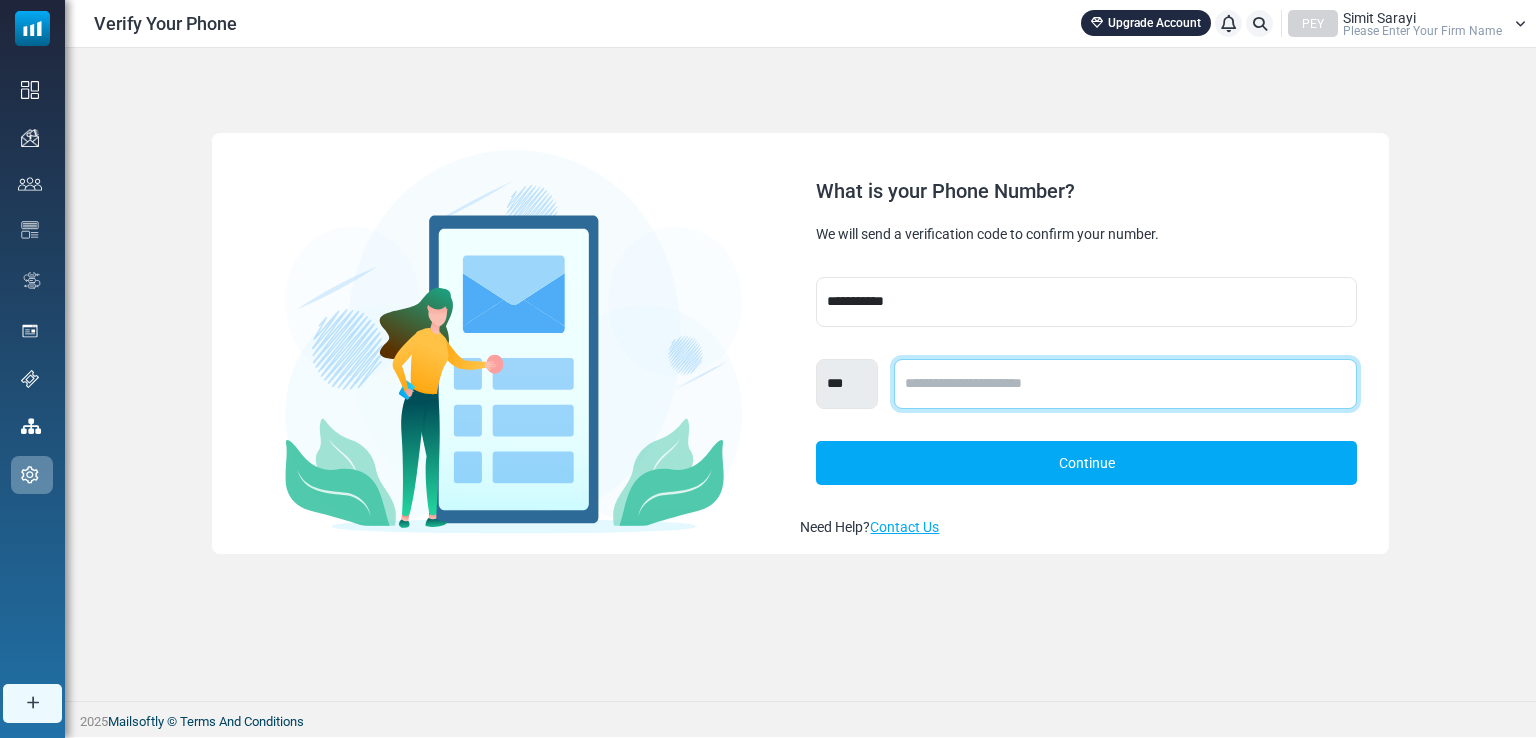 click at bounding box center (1125, 384) 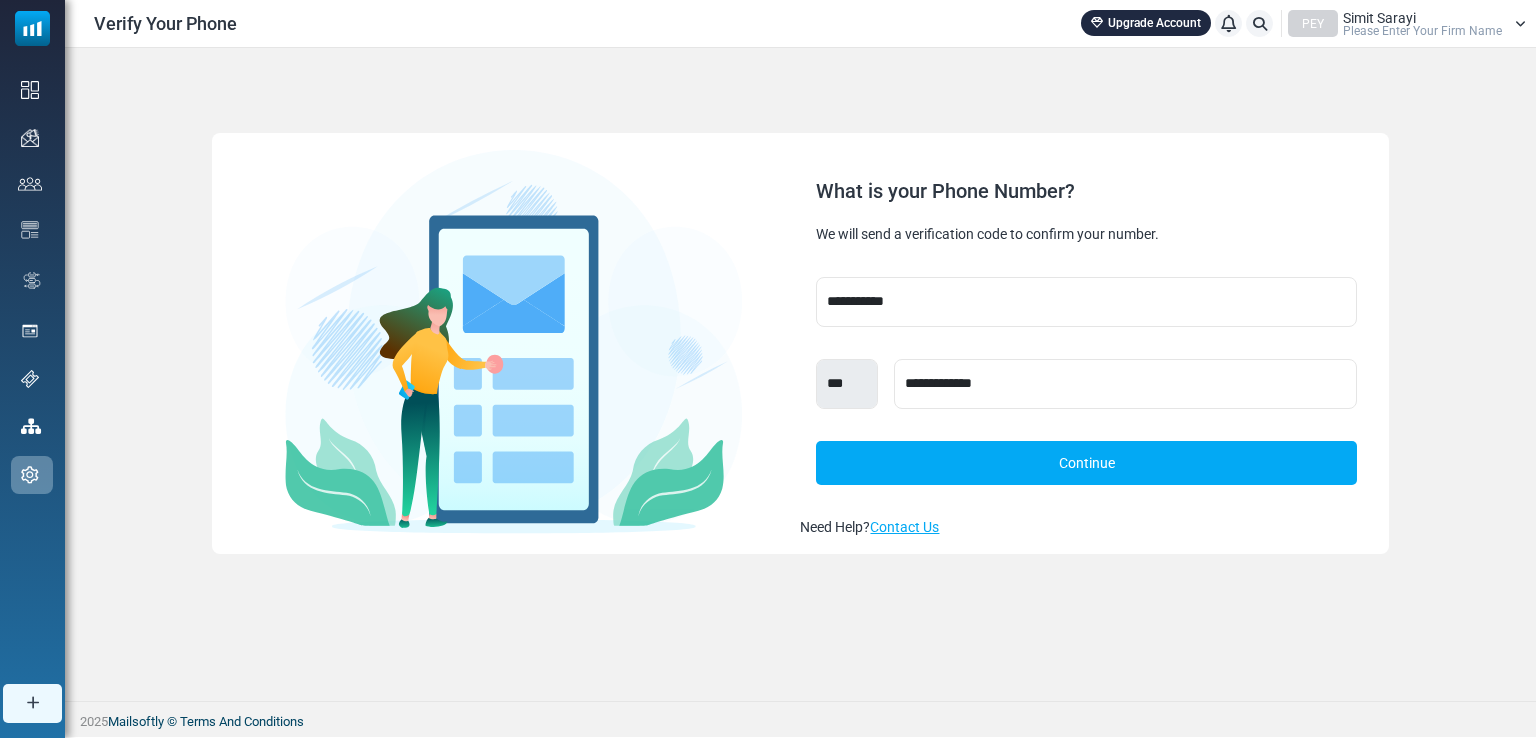 click on "Continue" at bounding box center (1086, 463) 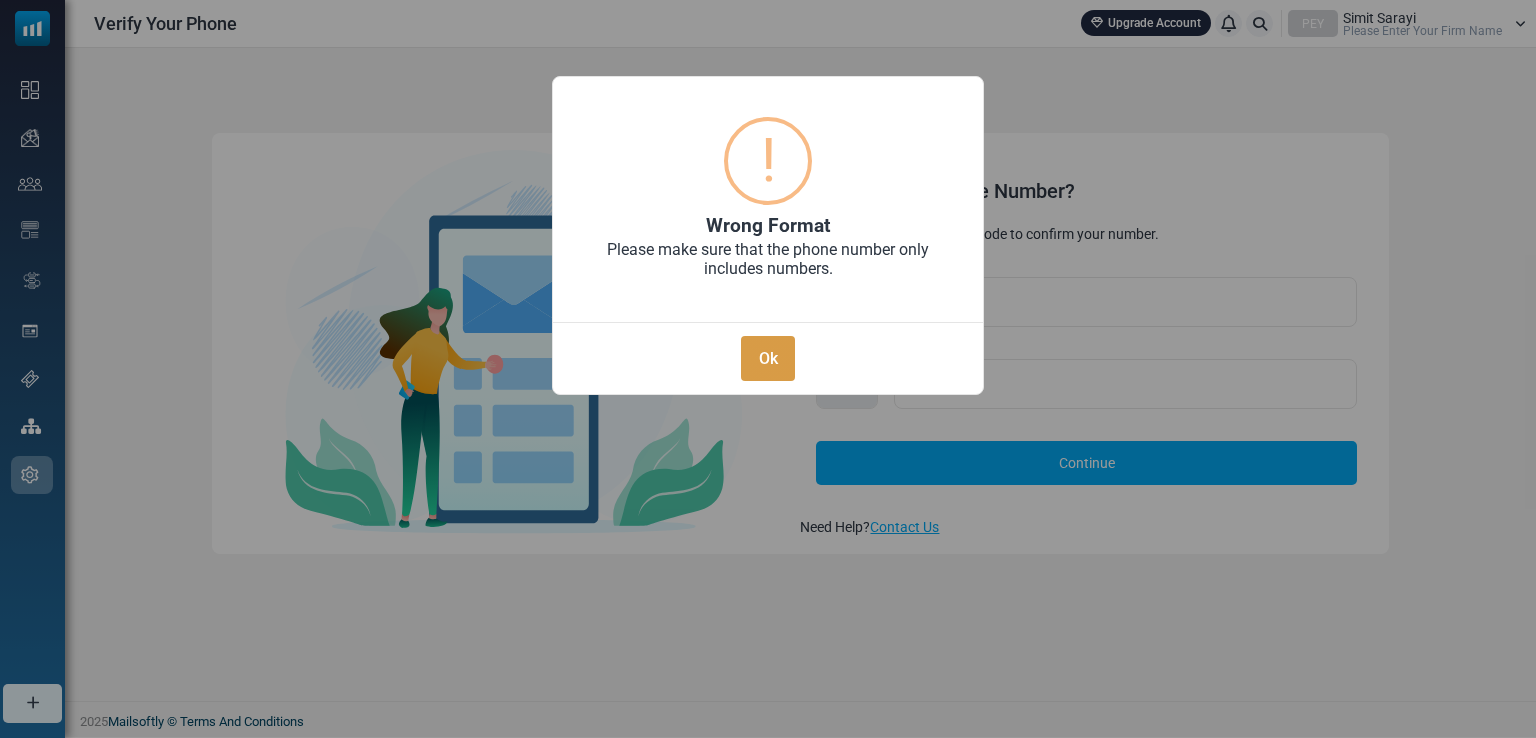 click on "Ok" at bounding box center (768, 358) 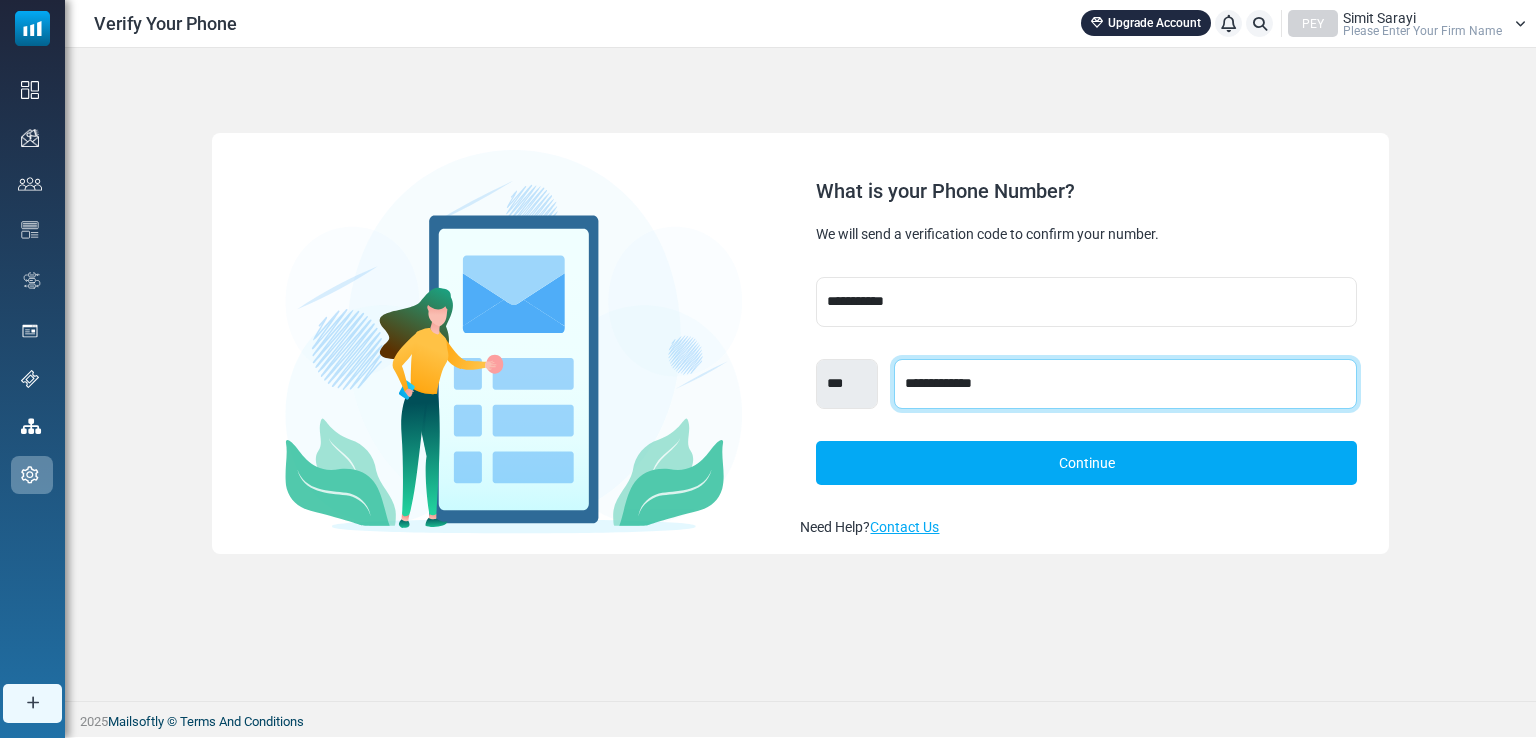 click on "**********" at bounding box center (1125, 384) 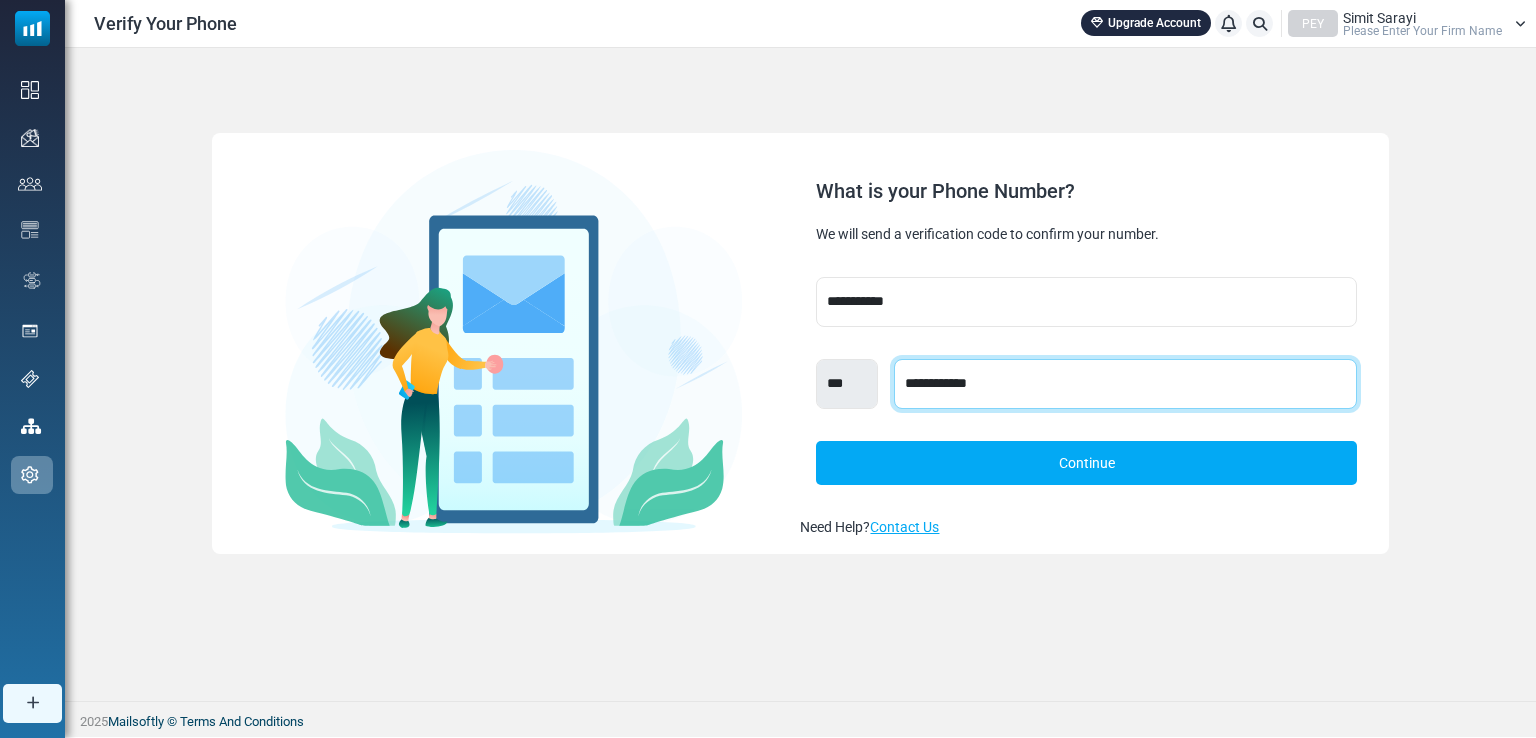 click on "**********" at bounding box center (1125, 384) 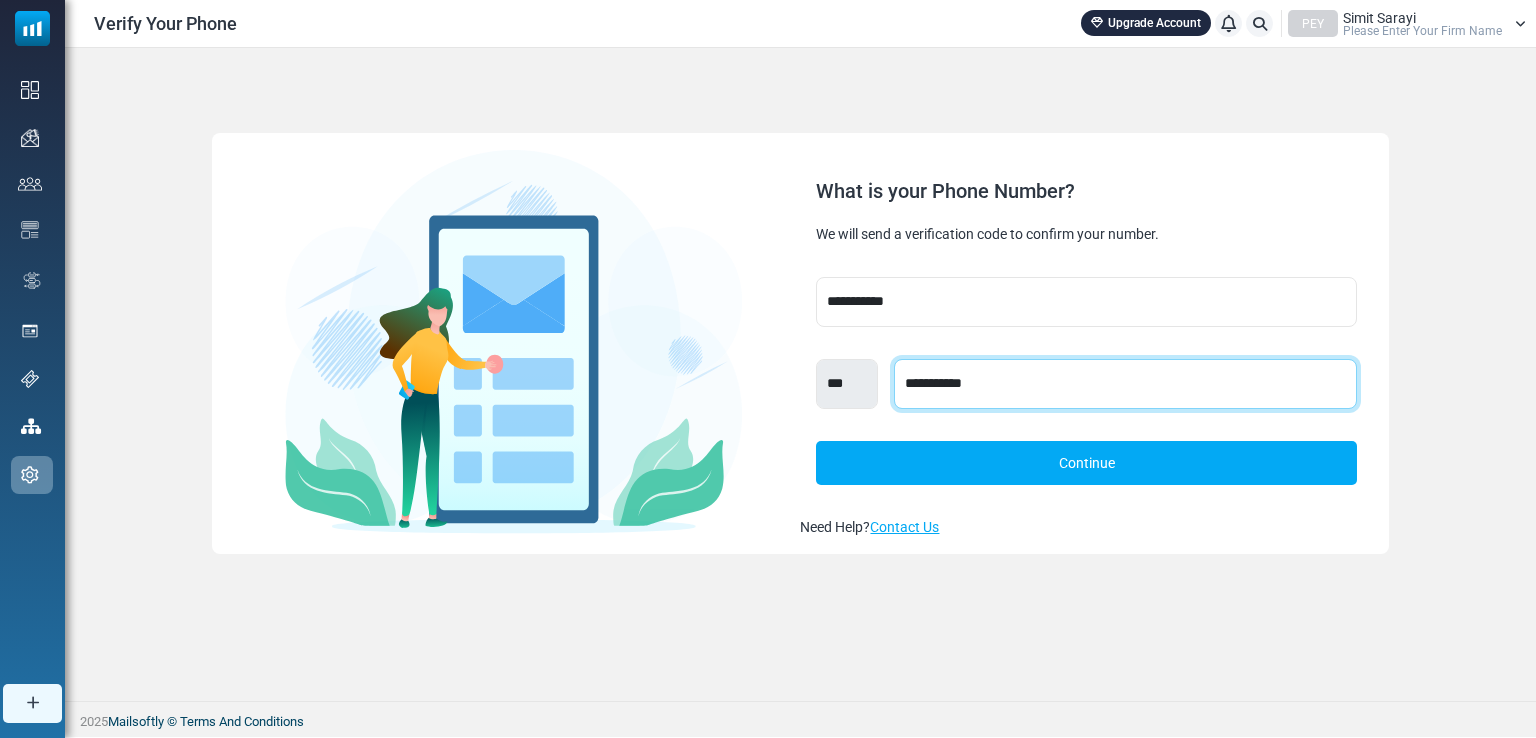 click on "**********" at bounding box center [1125, 384] 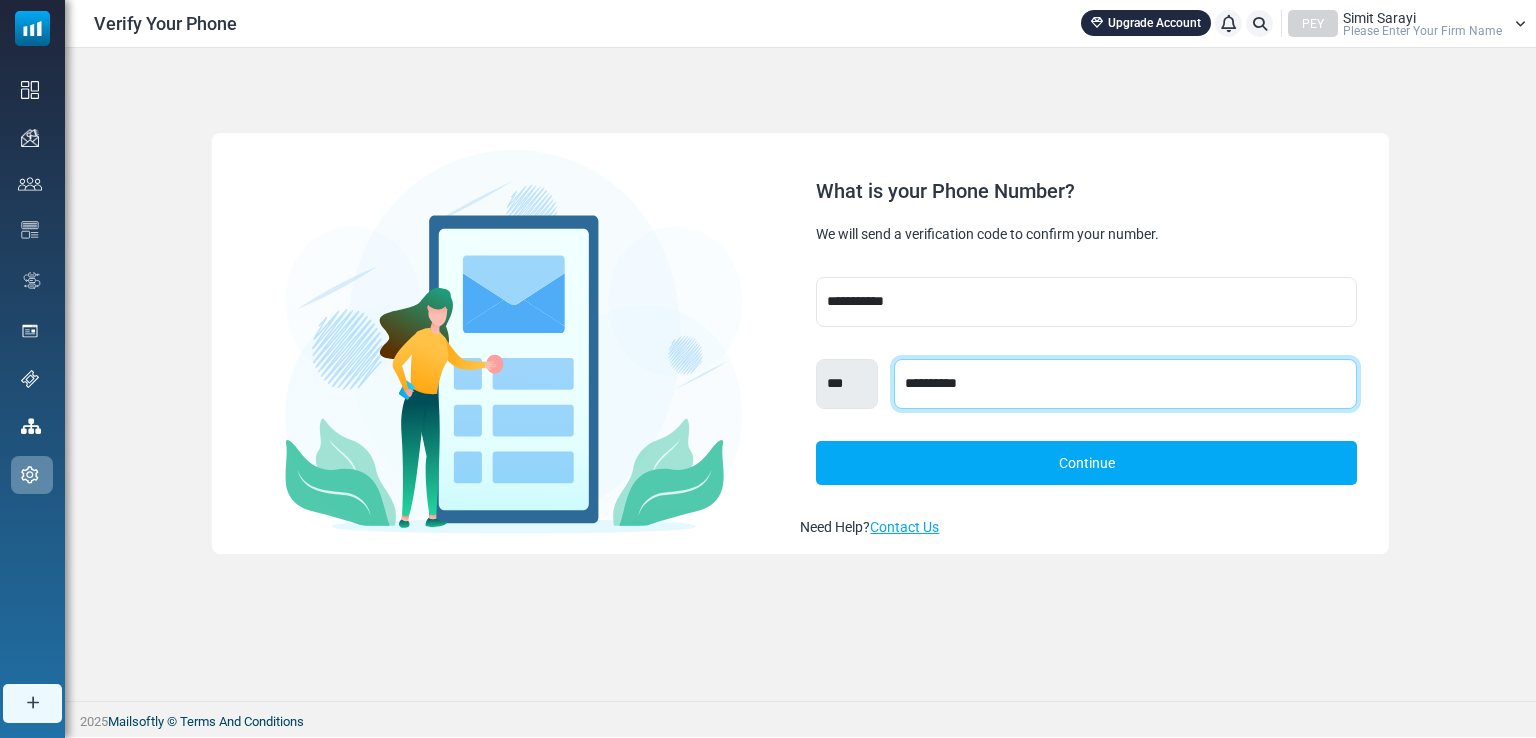 type on "**********" 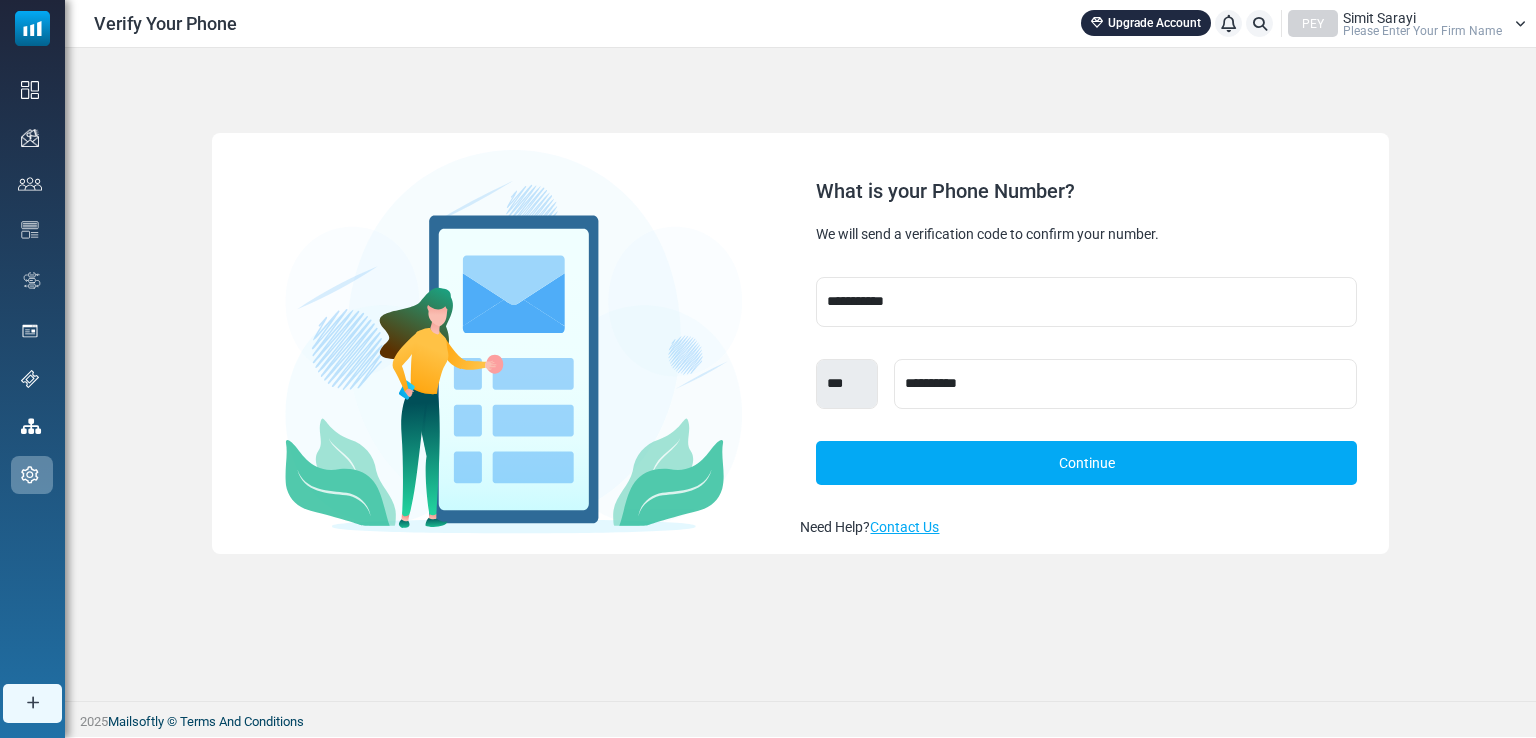 click on "Continue" at bounding box center [1086, 463] 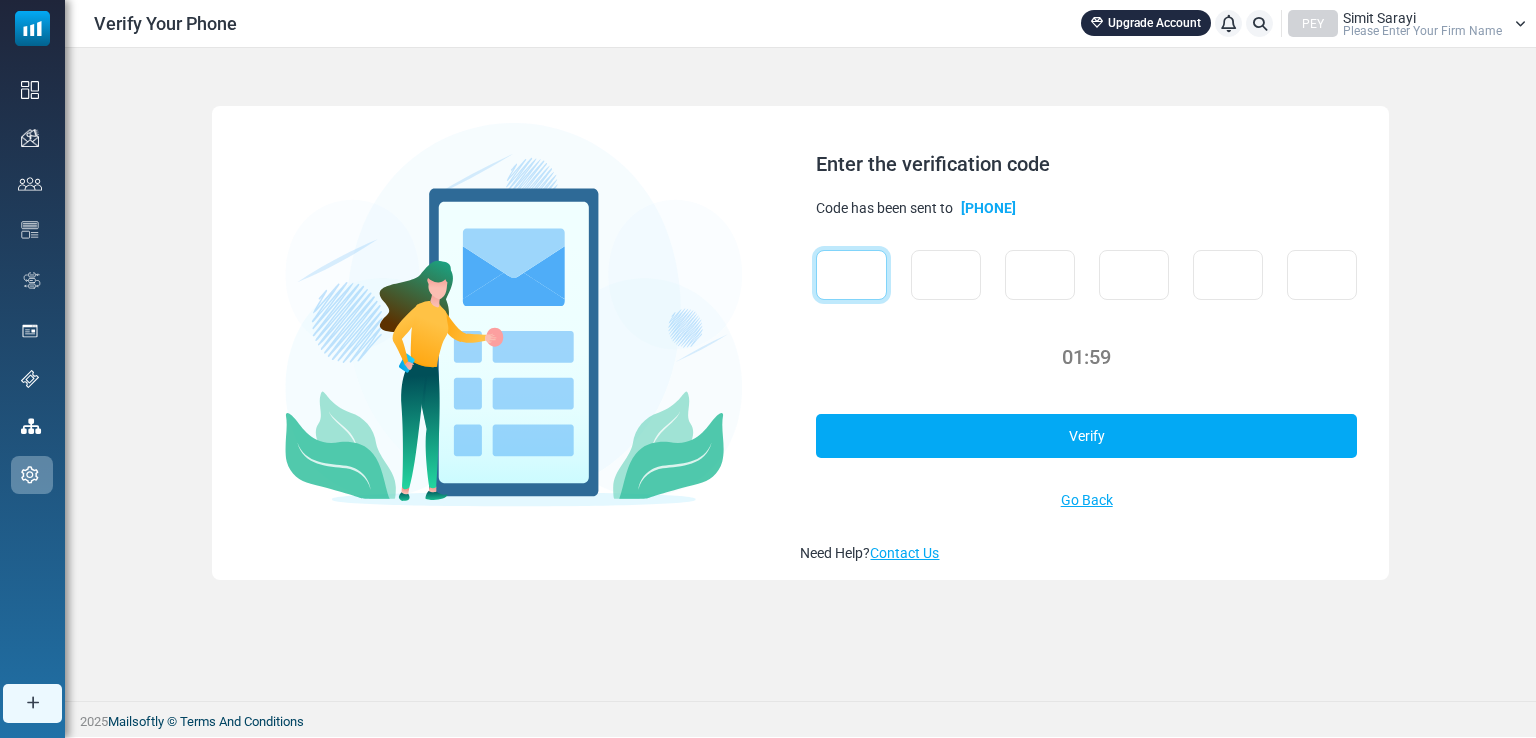 click at bounding box center [851, 275] 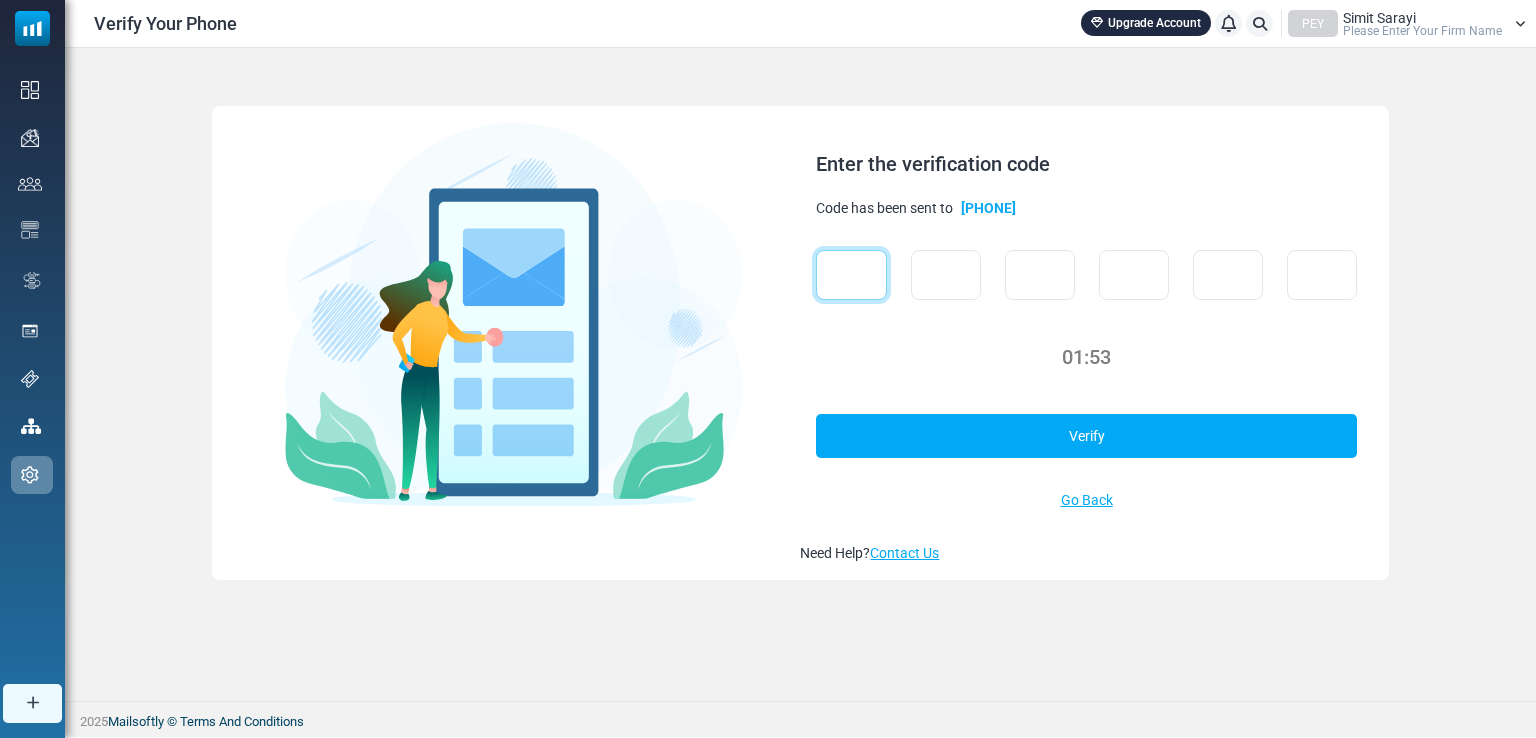type on "*" 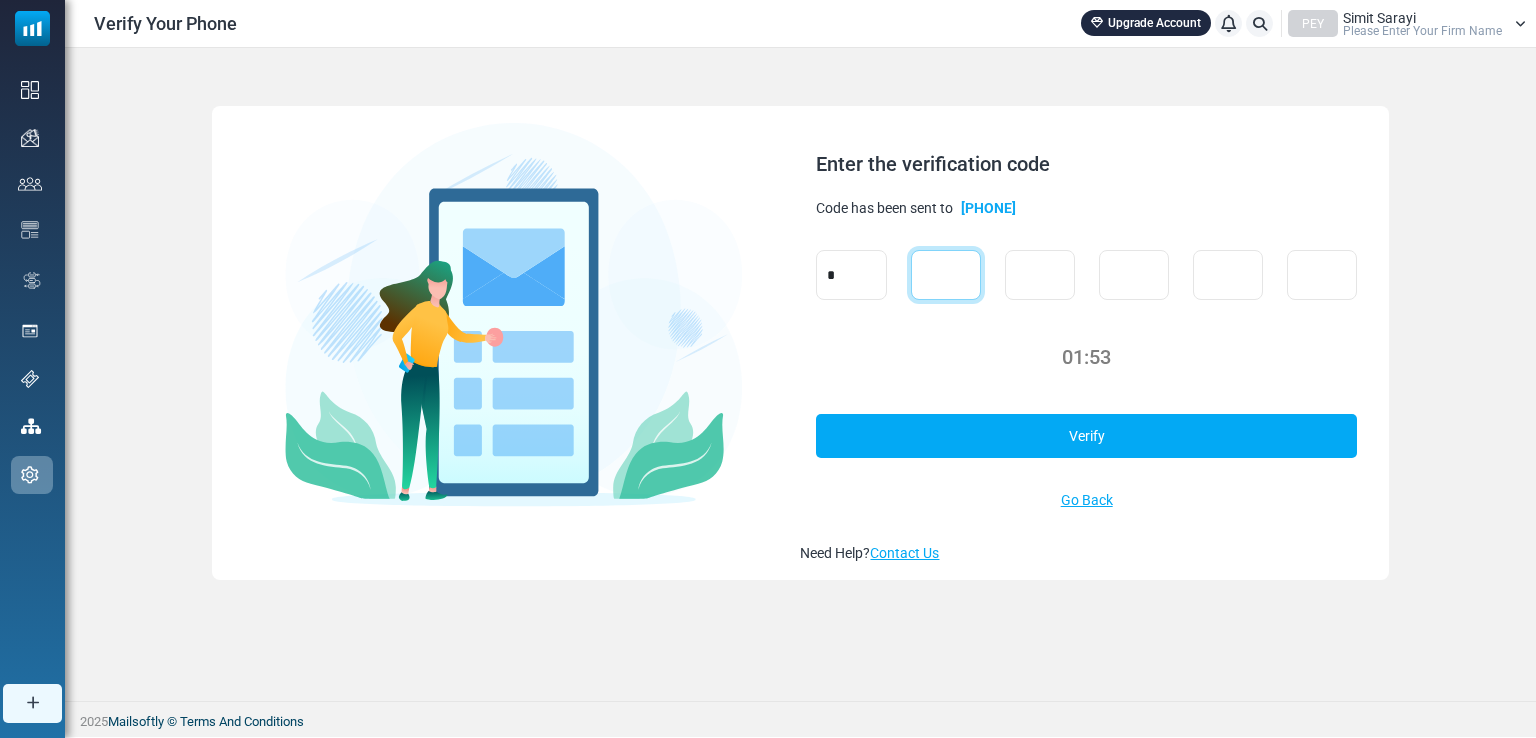 type on "*" 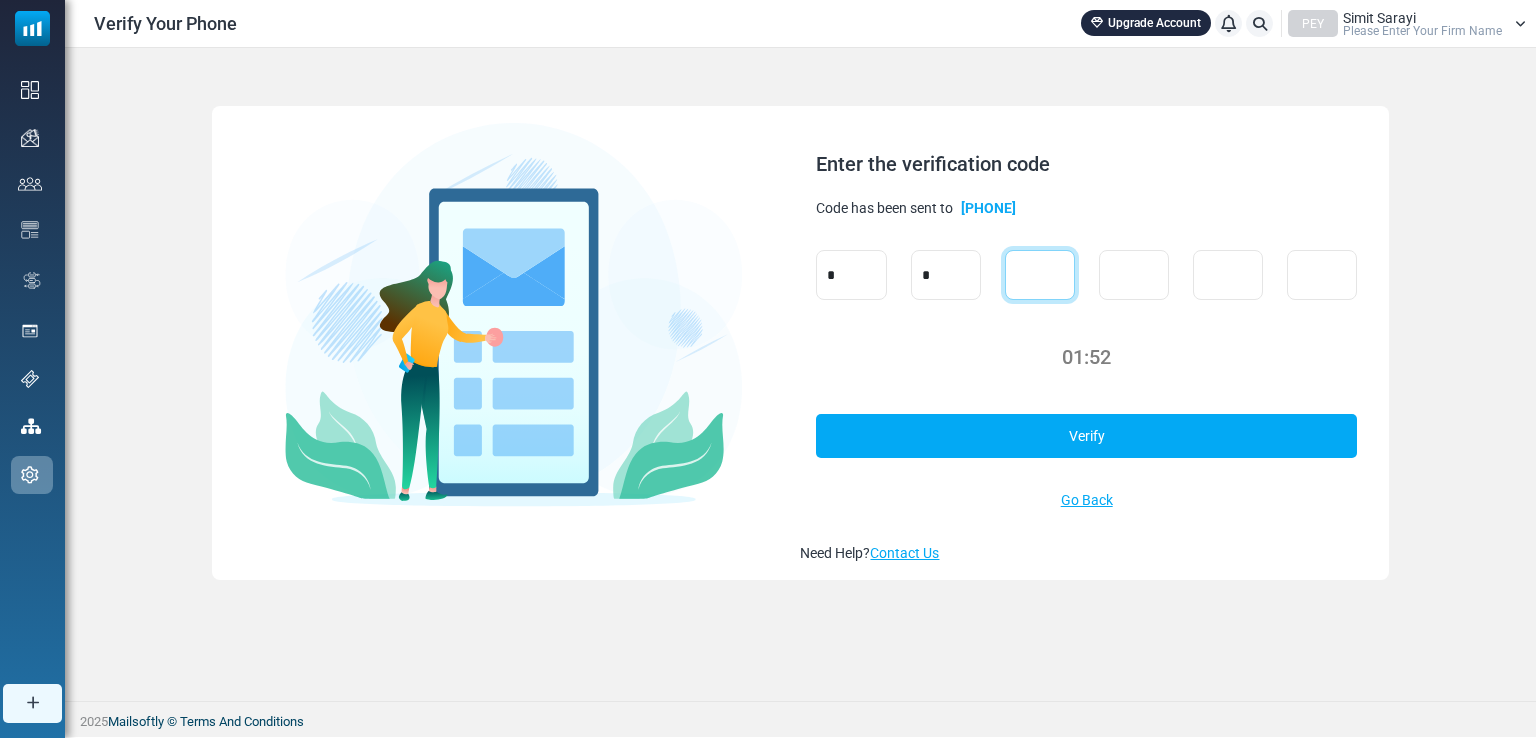 type on "*" 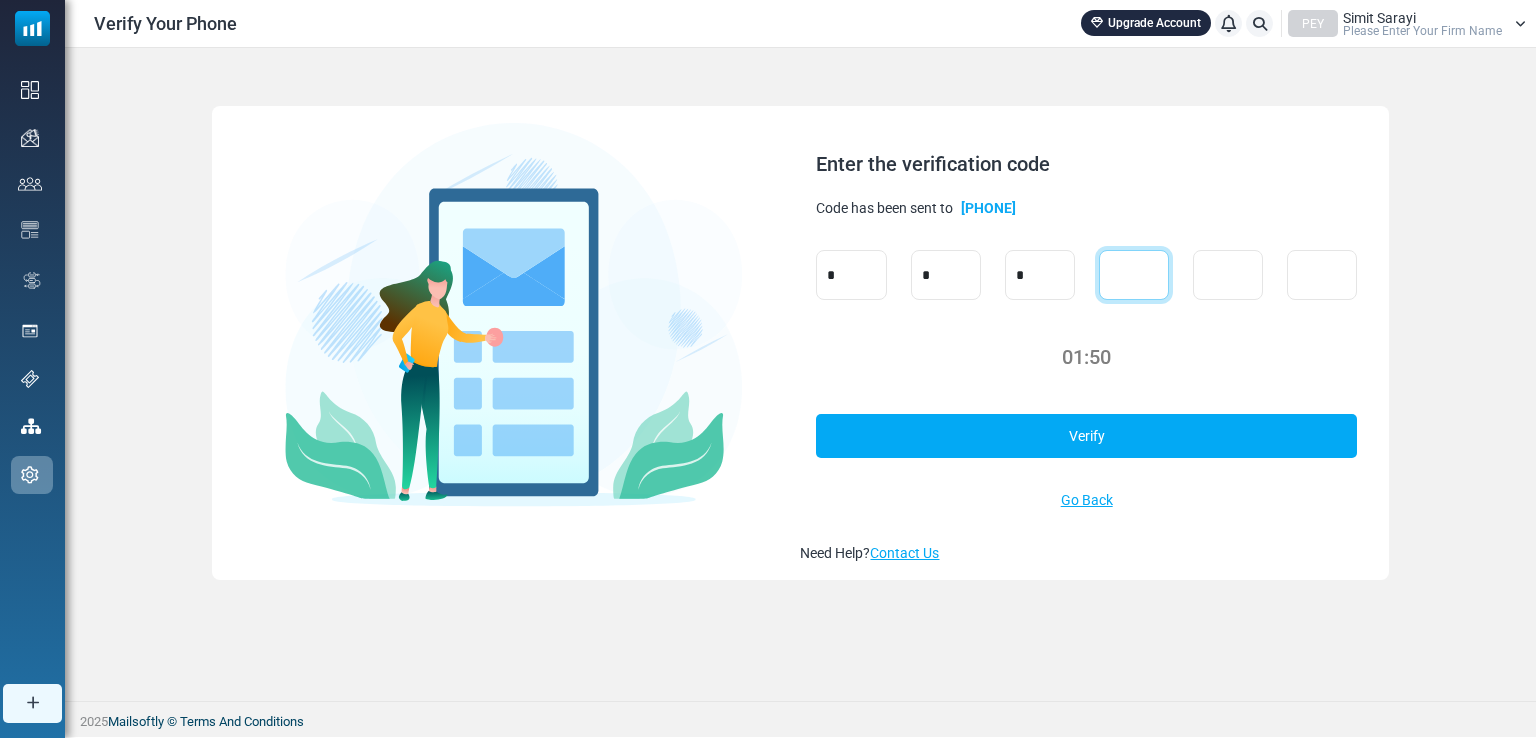 type on "*" 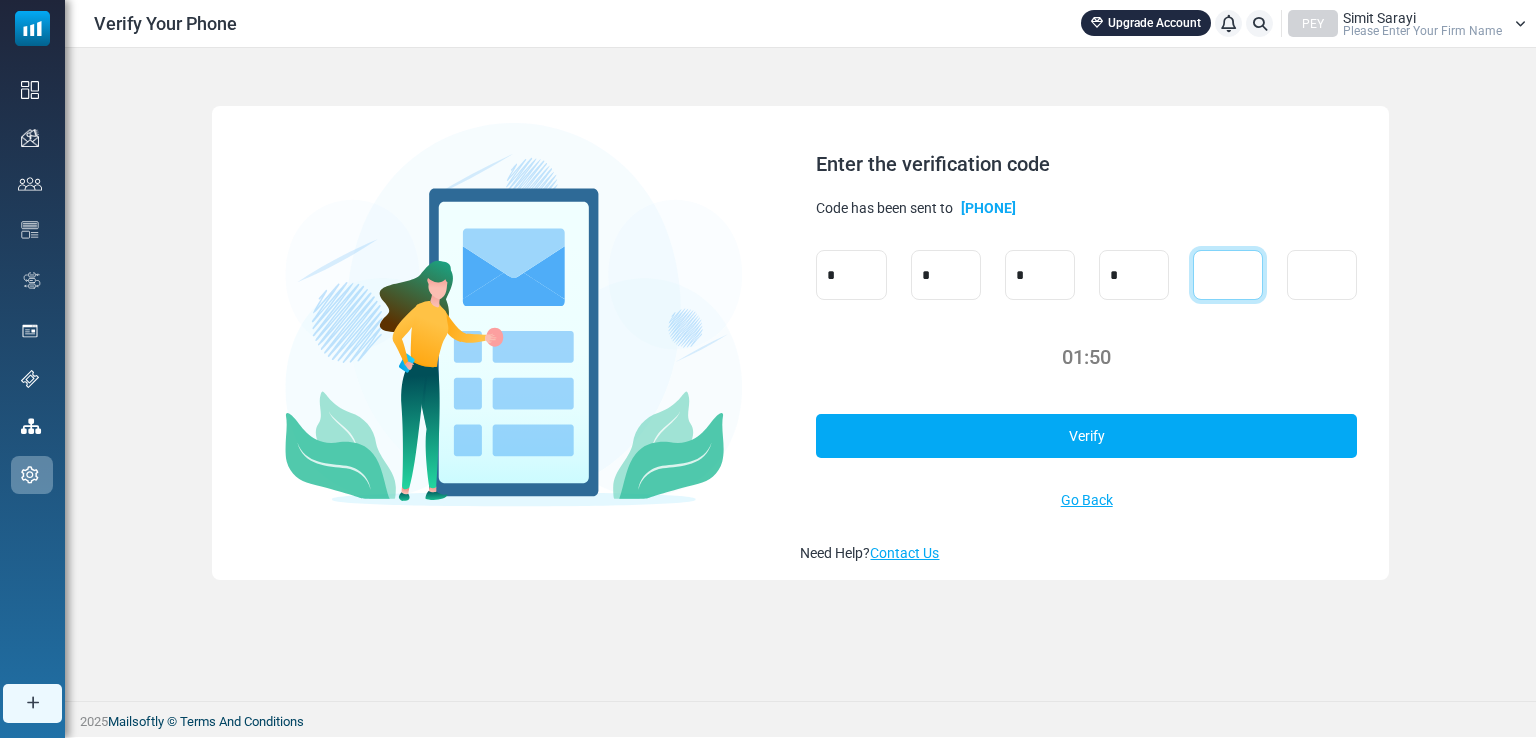 type on "*" 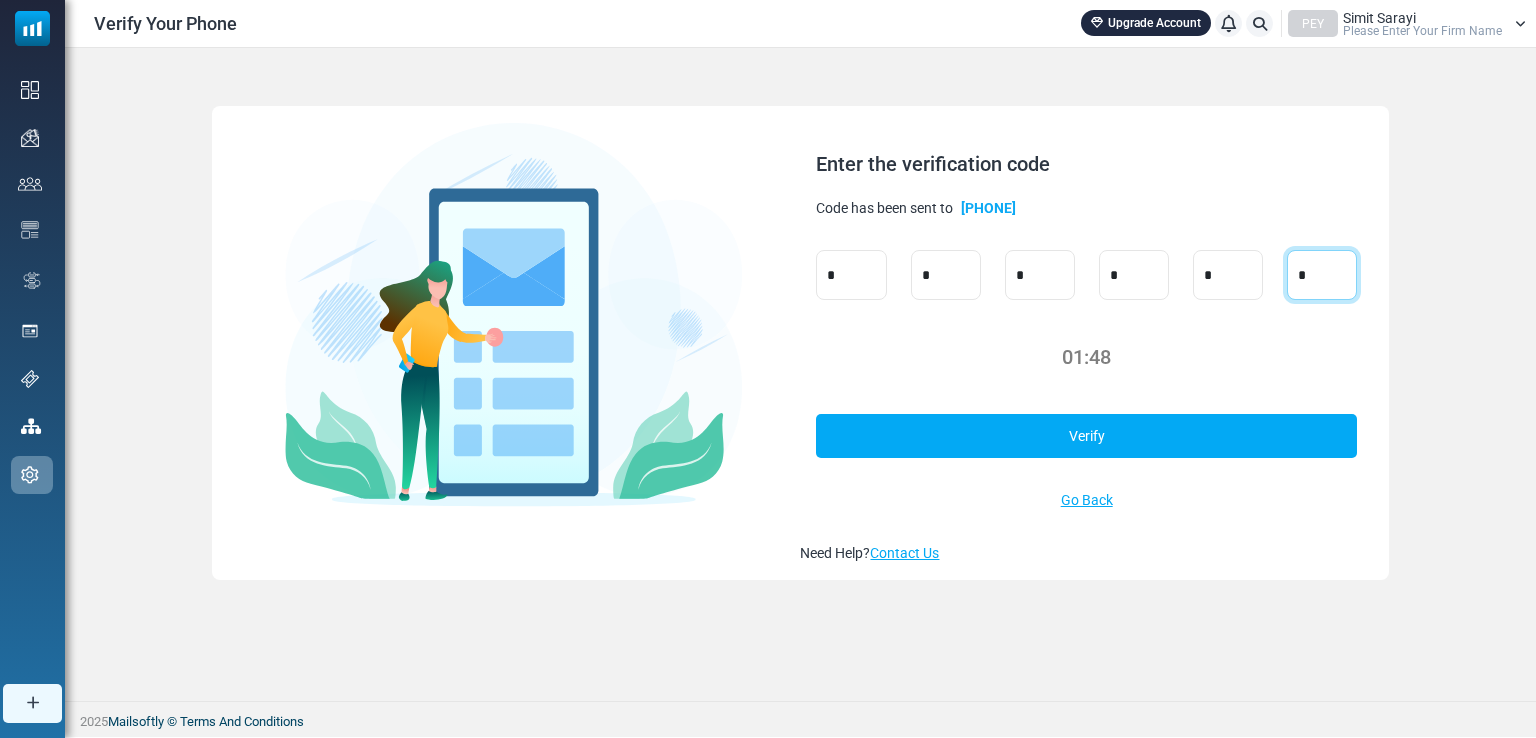 type on "*" 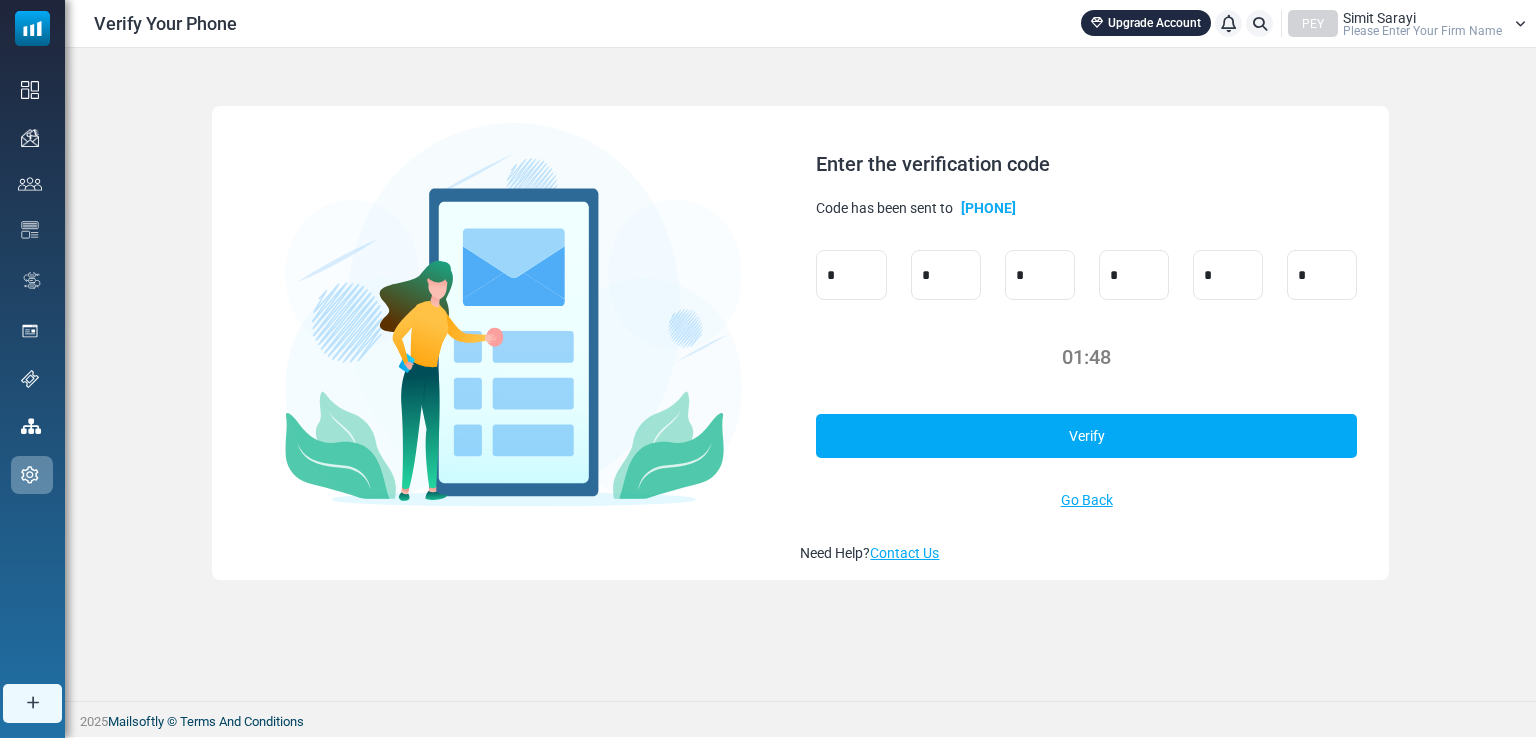 click on "Verify" at bounding box center [1086, 436] 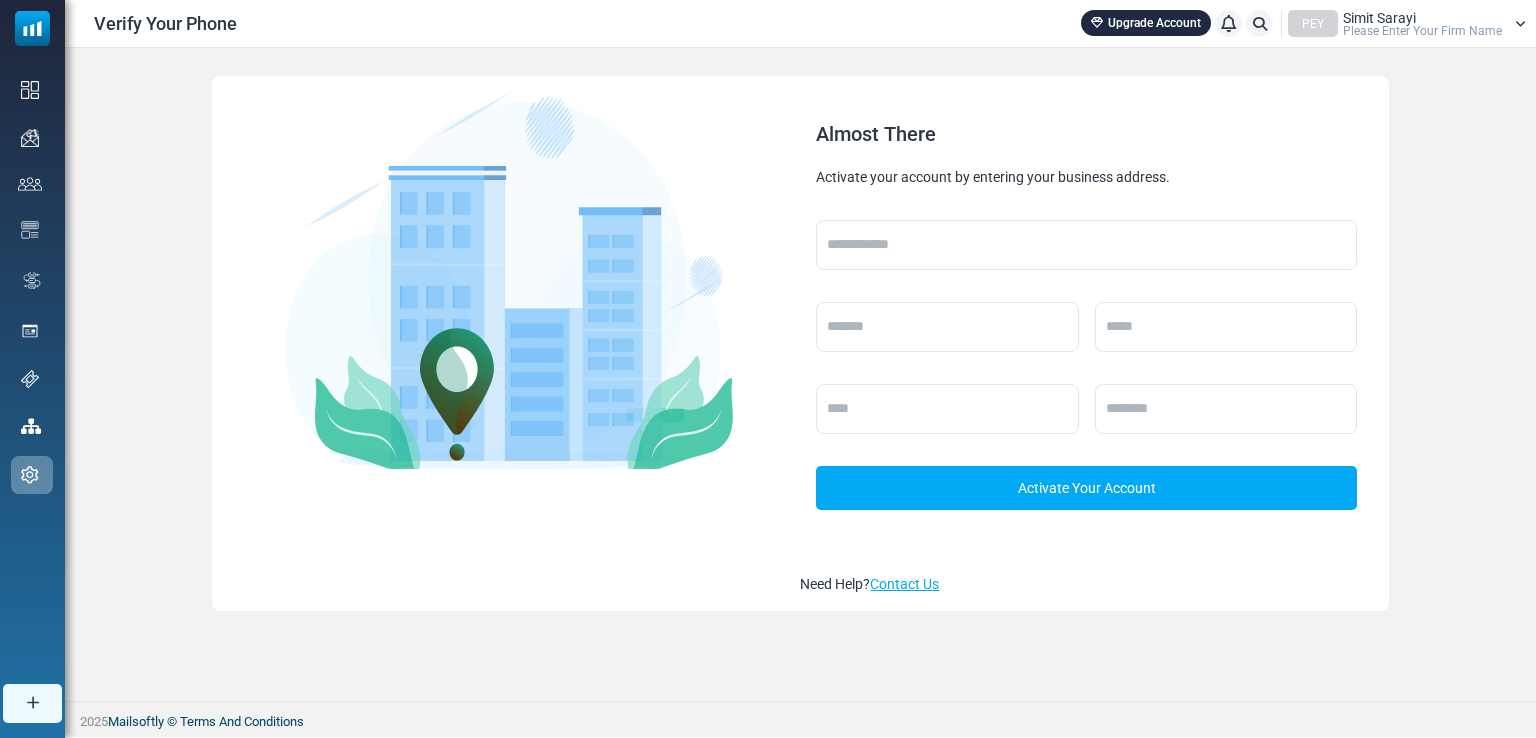 click on "Activate Your Account" at bounding box center [1086, 381] 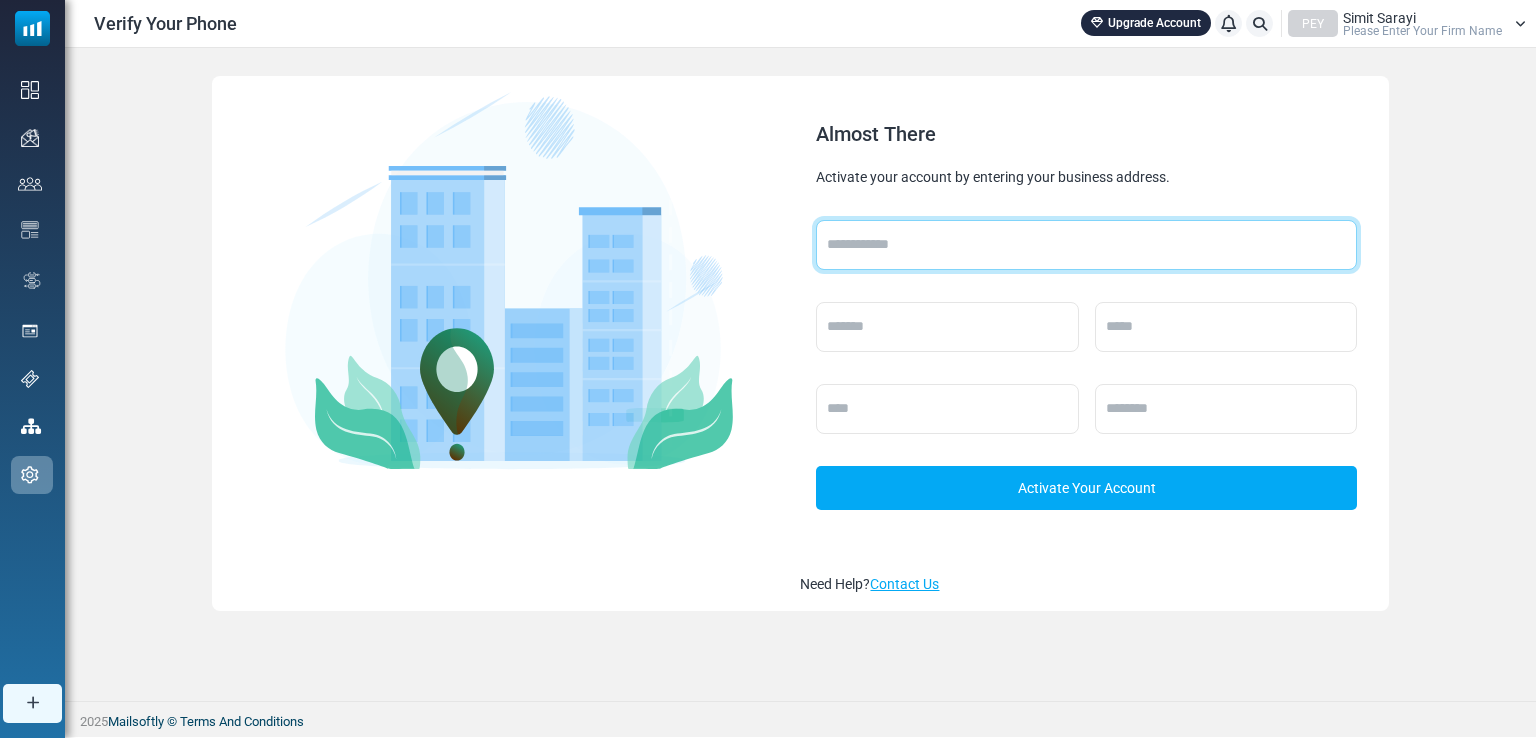 click at bounding box center [1086, 245] 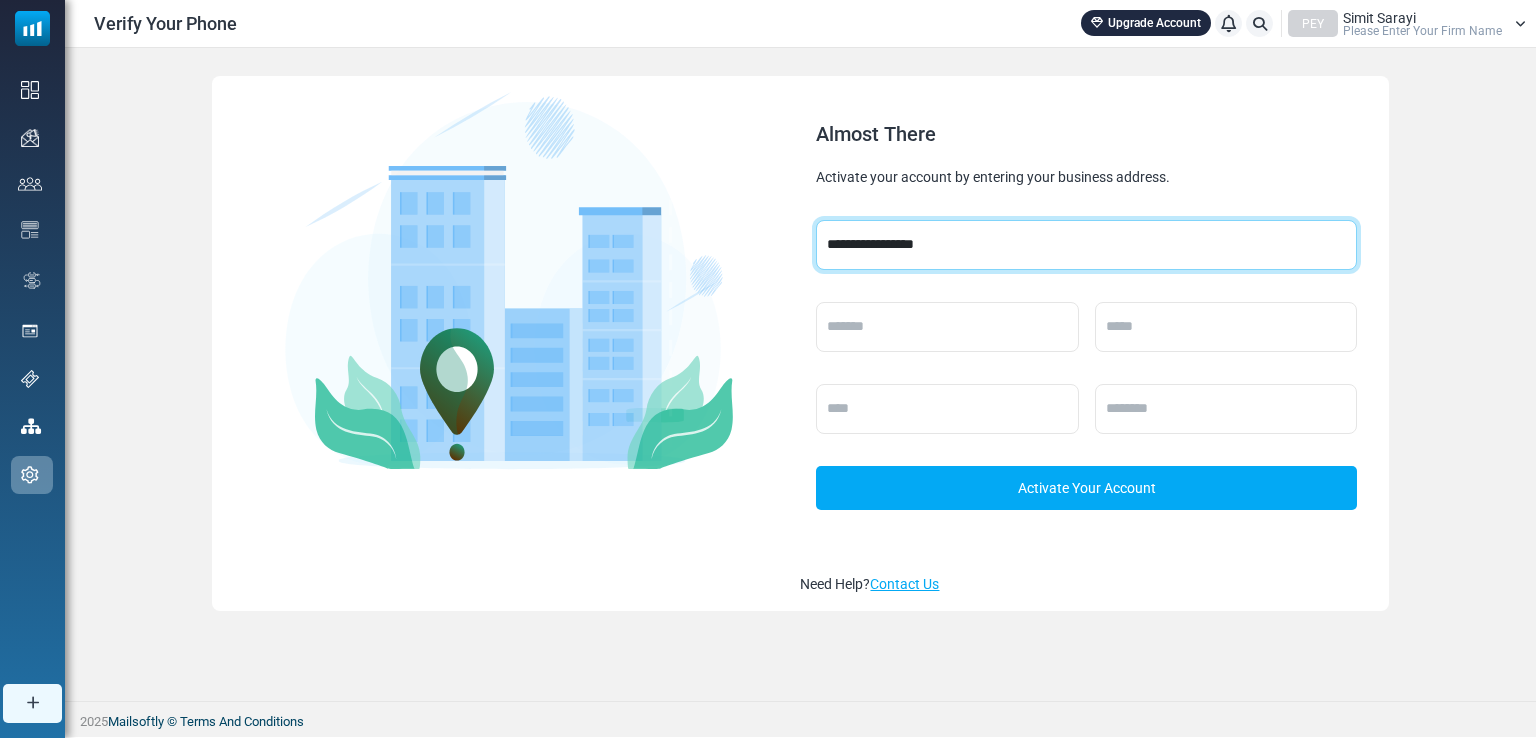 click on "**********" at bounding box center [1086, 245] 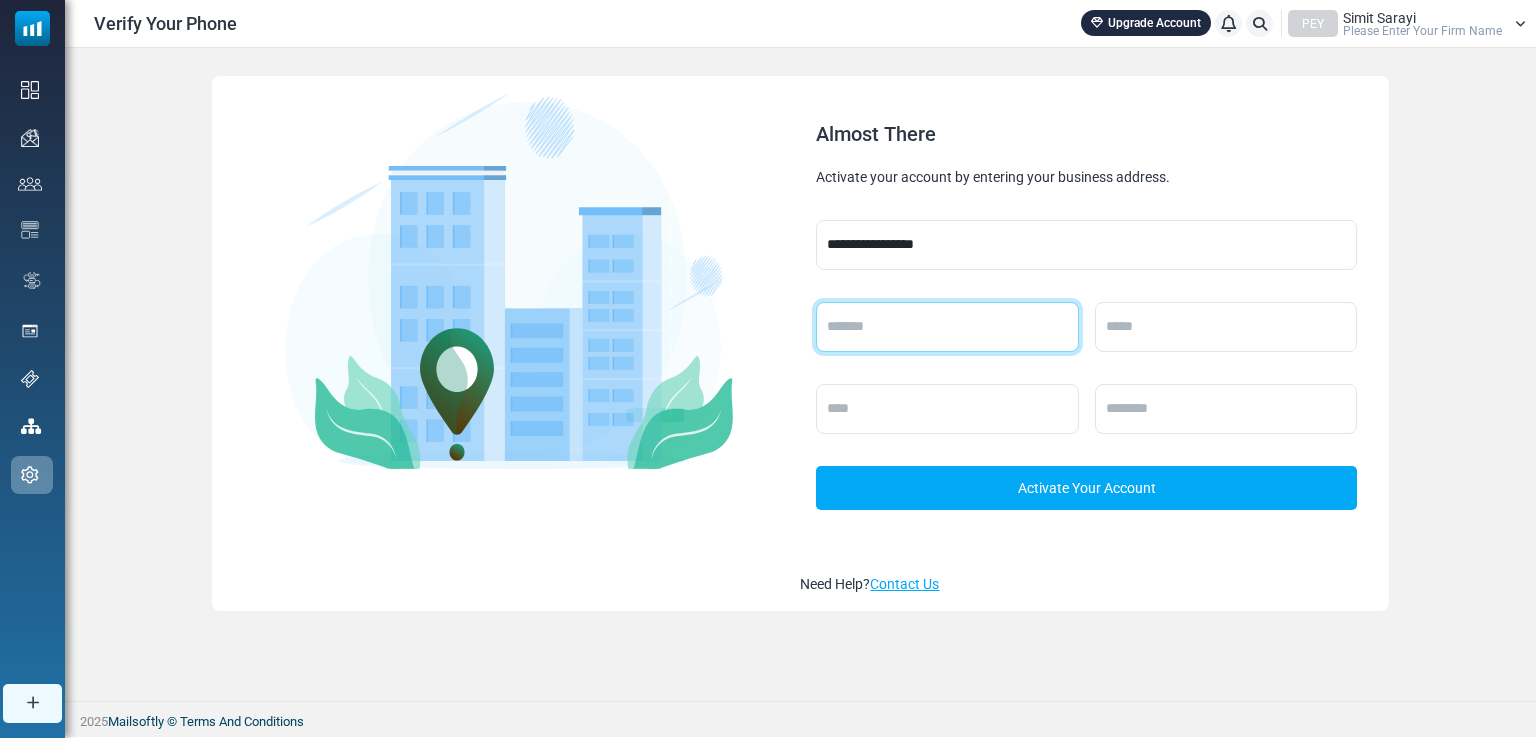 click at bounding box center [947, 327] 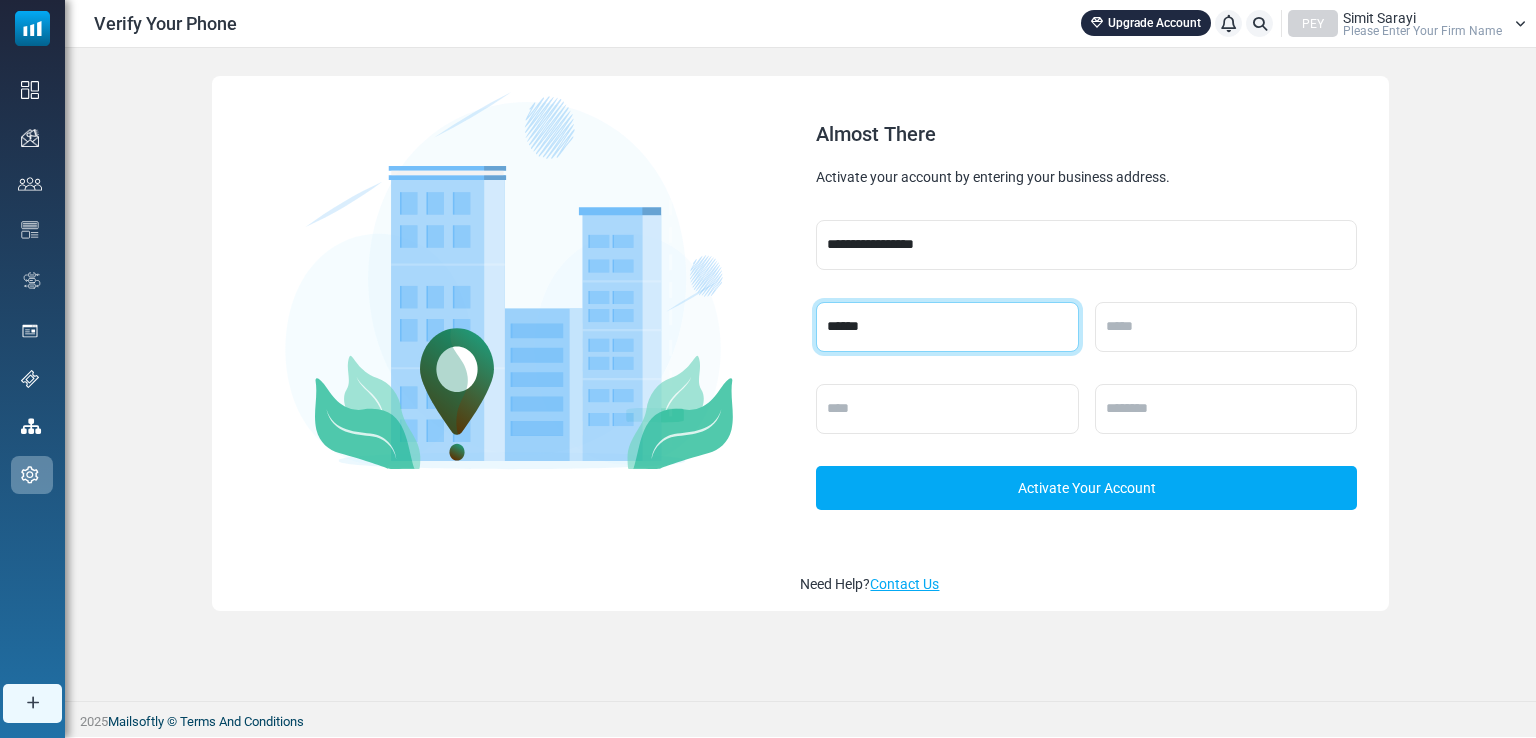 type on "******" 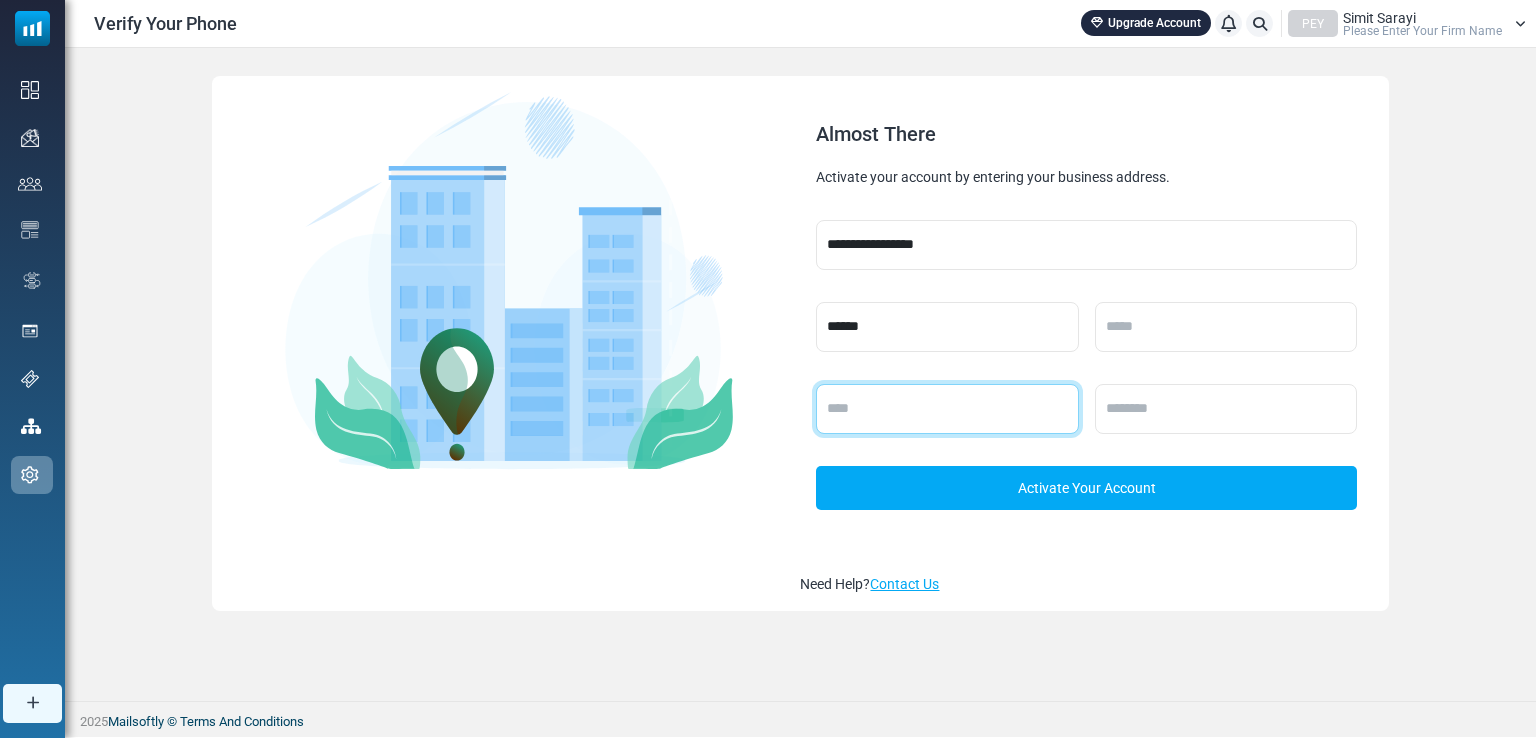 drag, startPoint x: 897, startPoint y: 409, endPoint x: 908, endPoint y: 410, distance: 11.045361 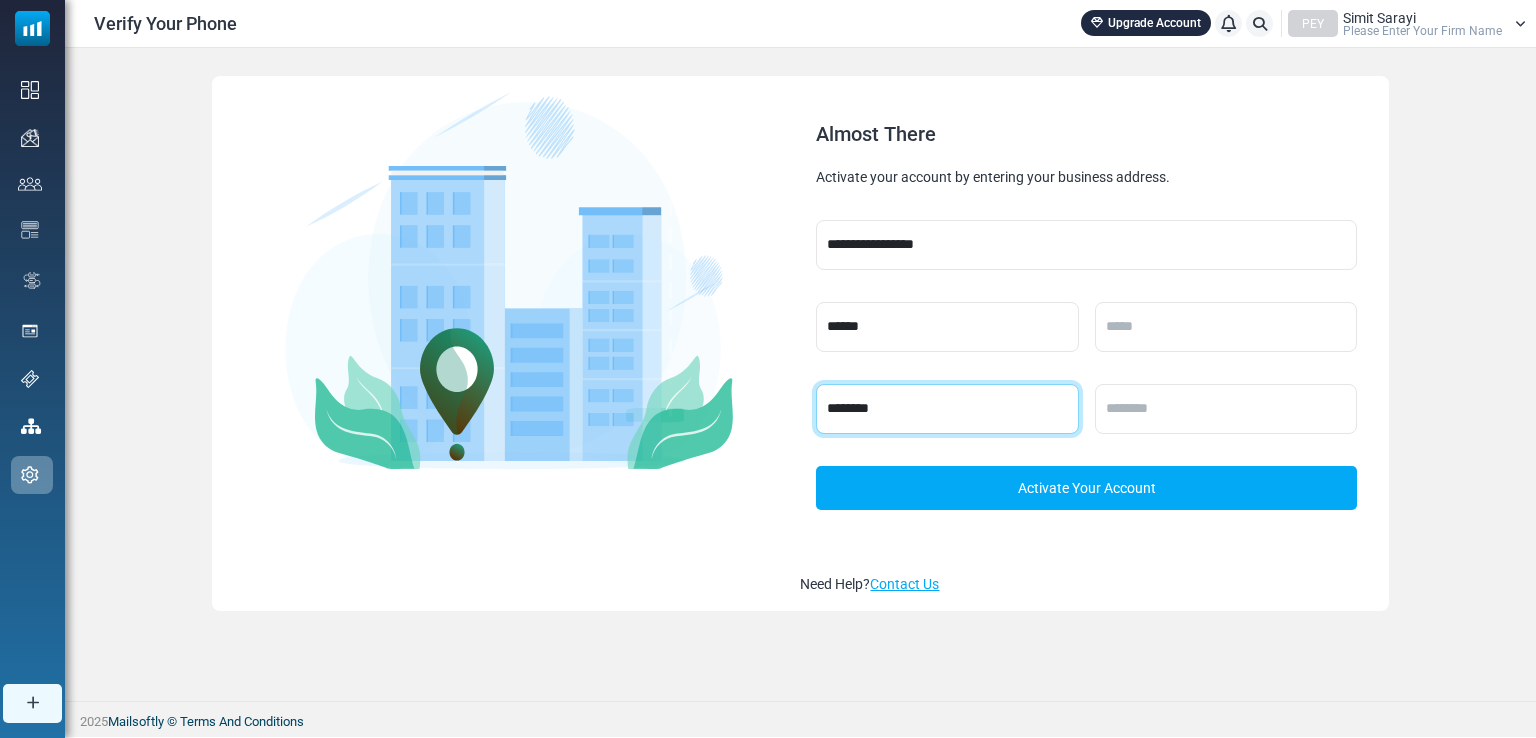 type on "********" 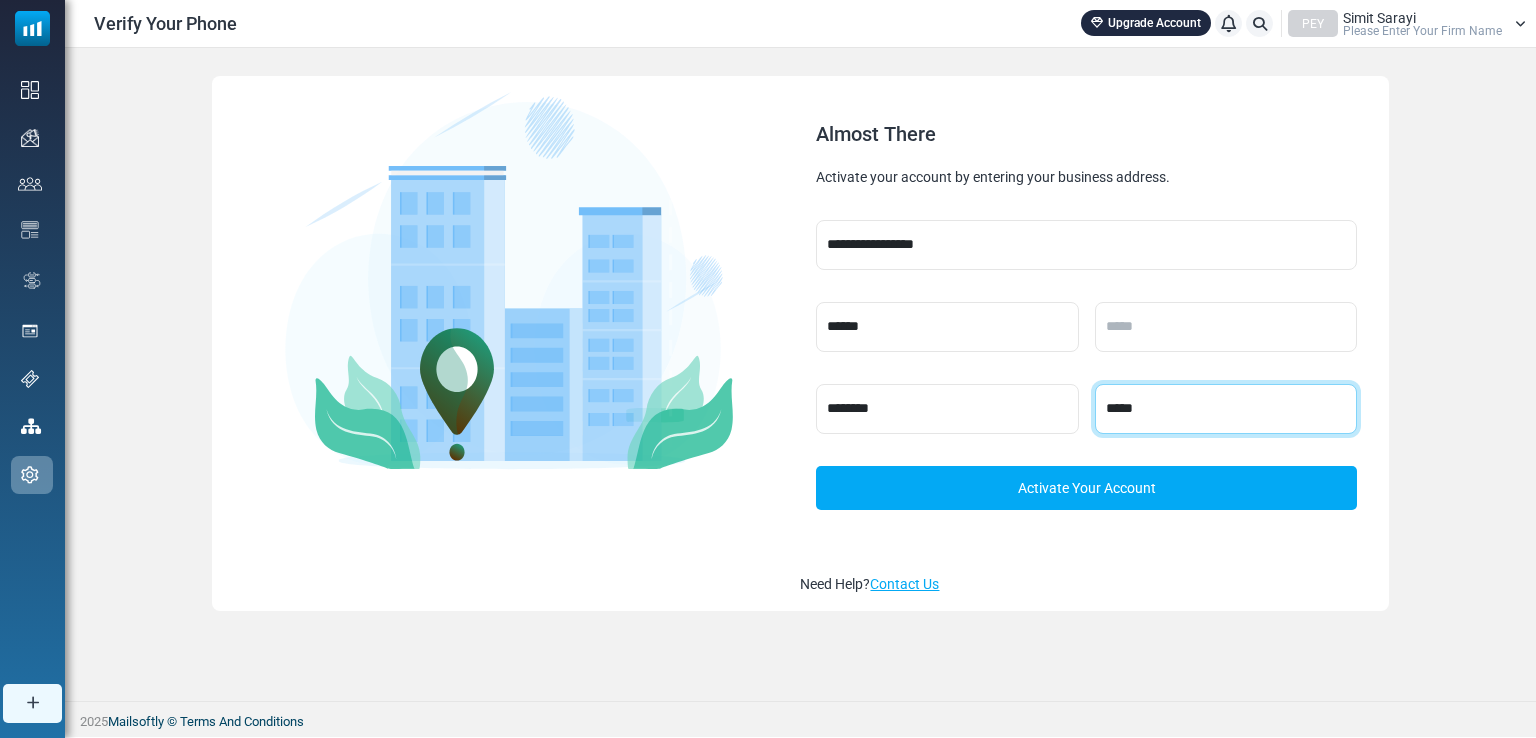 type on "*****" 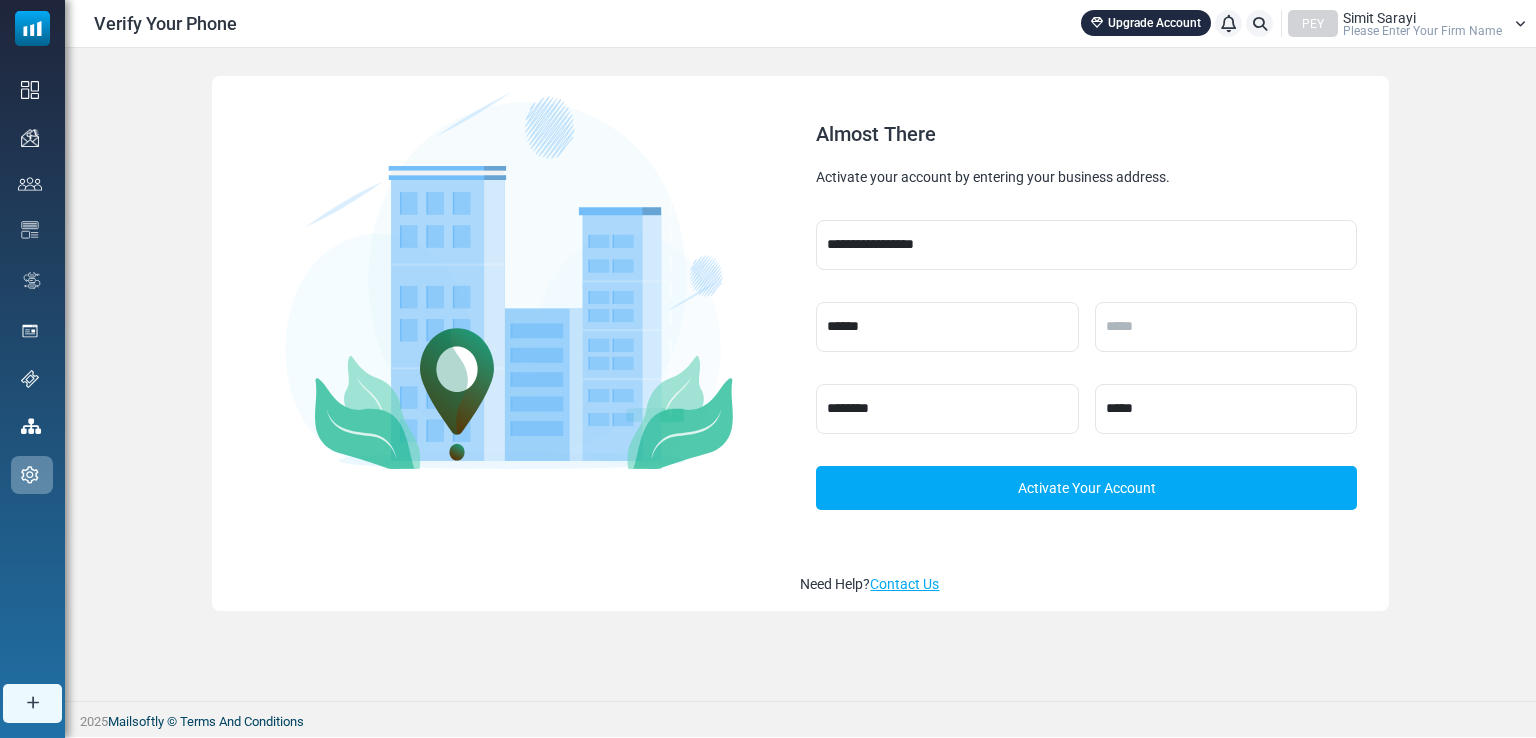 click on "Activate Your Account" at bounding box center [1086, 488] 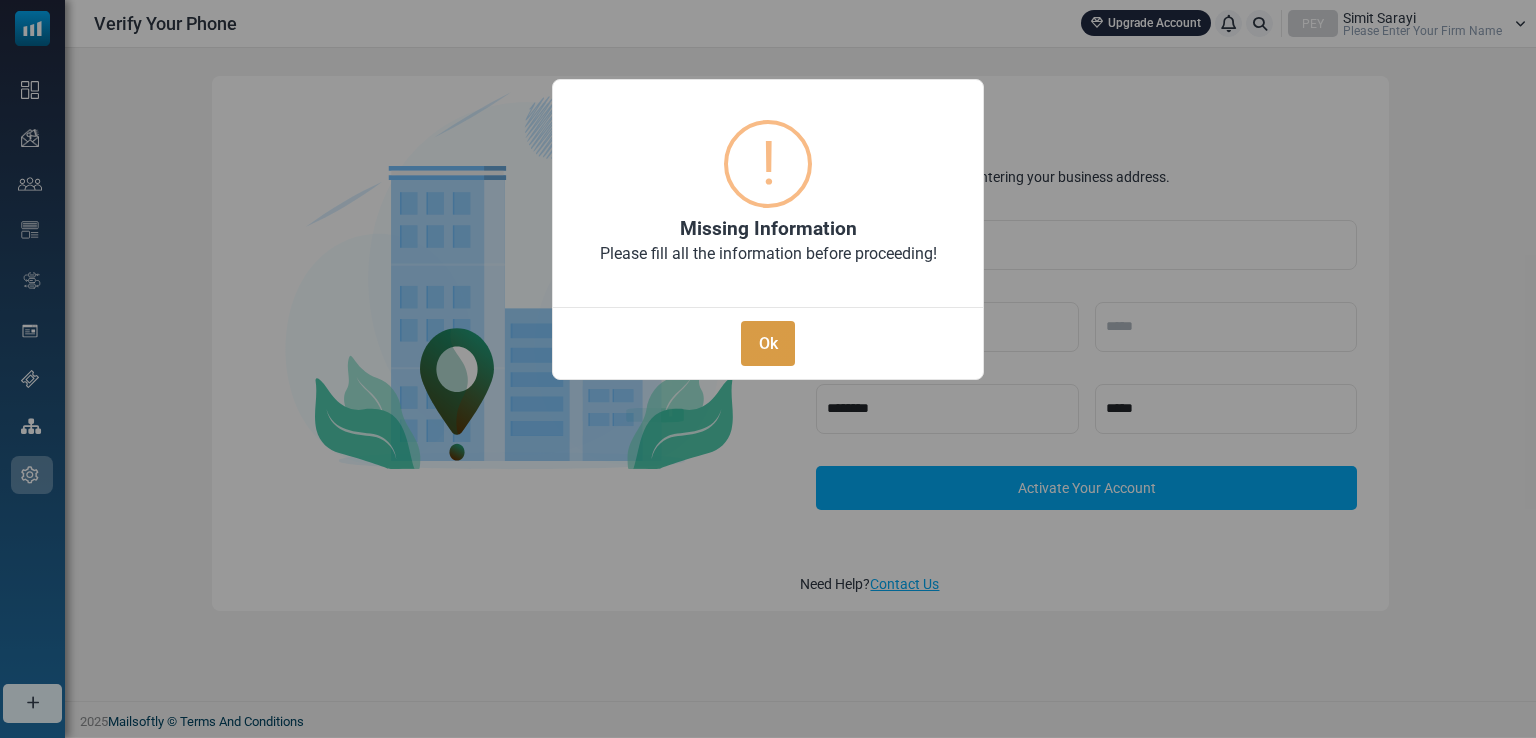 click on "Ok" at bounding box center (768, 343) 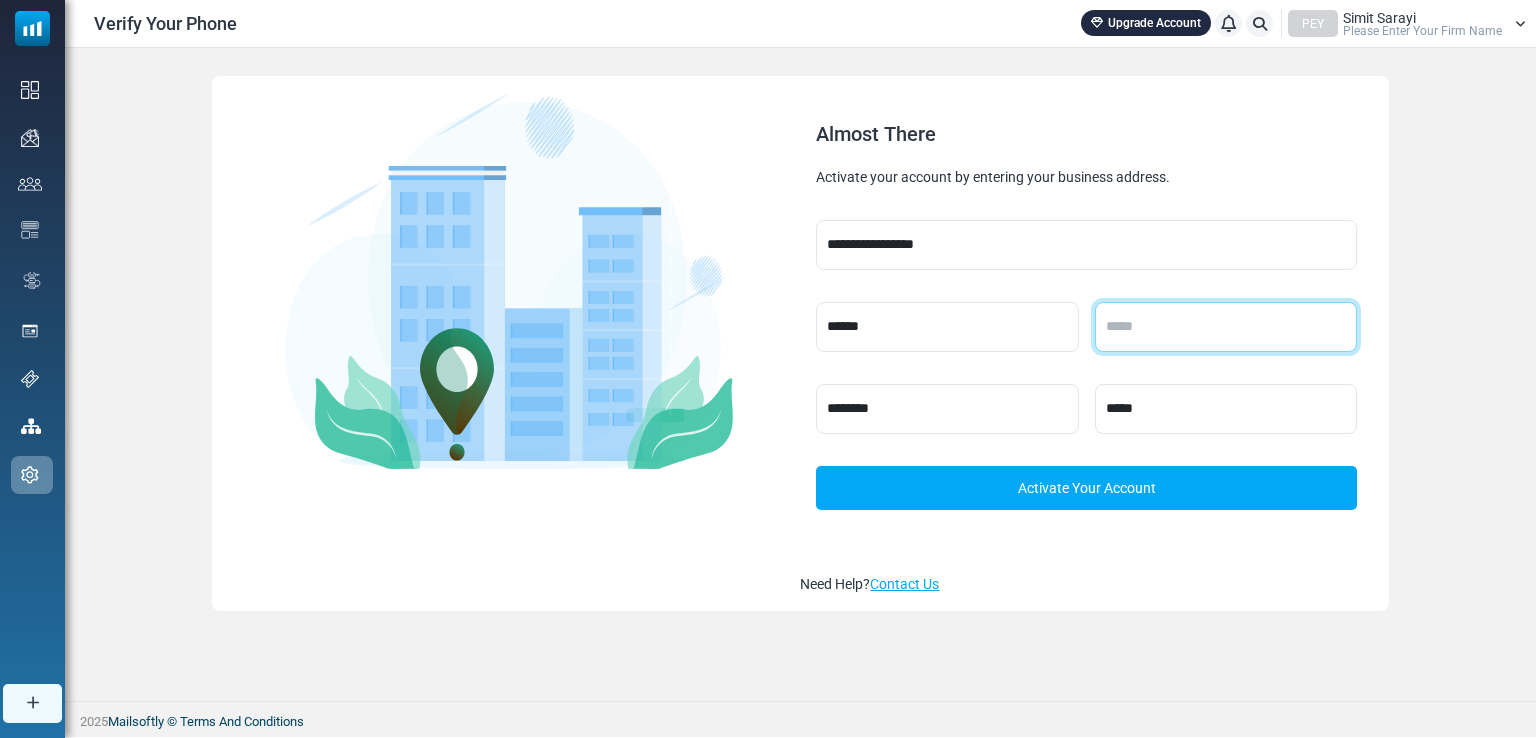 click at bounding box center [1226, 327] 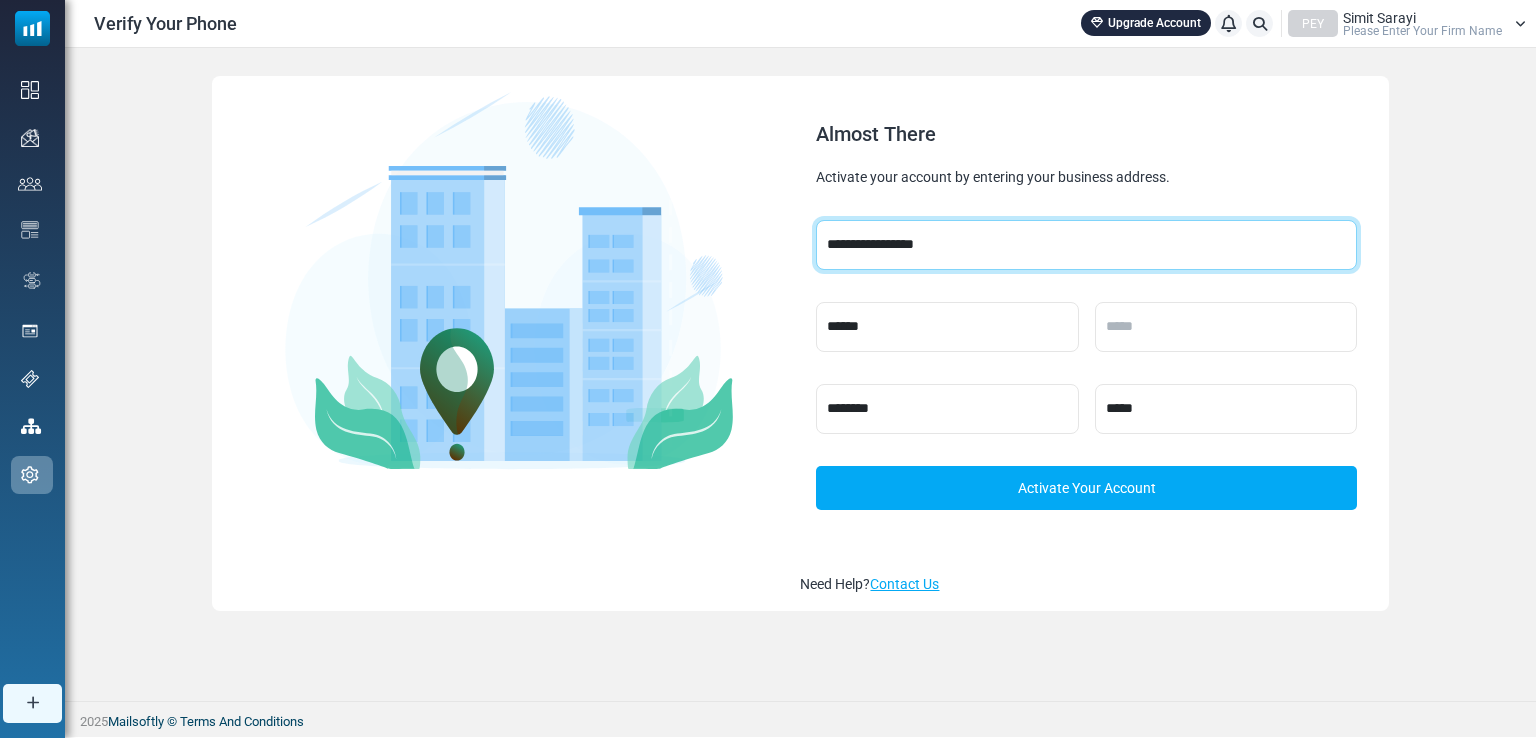 drag, startPoint x: 1034, startPoint y: 265, endPoint x: 736, endPoint y: 264, distance: 298.00168 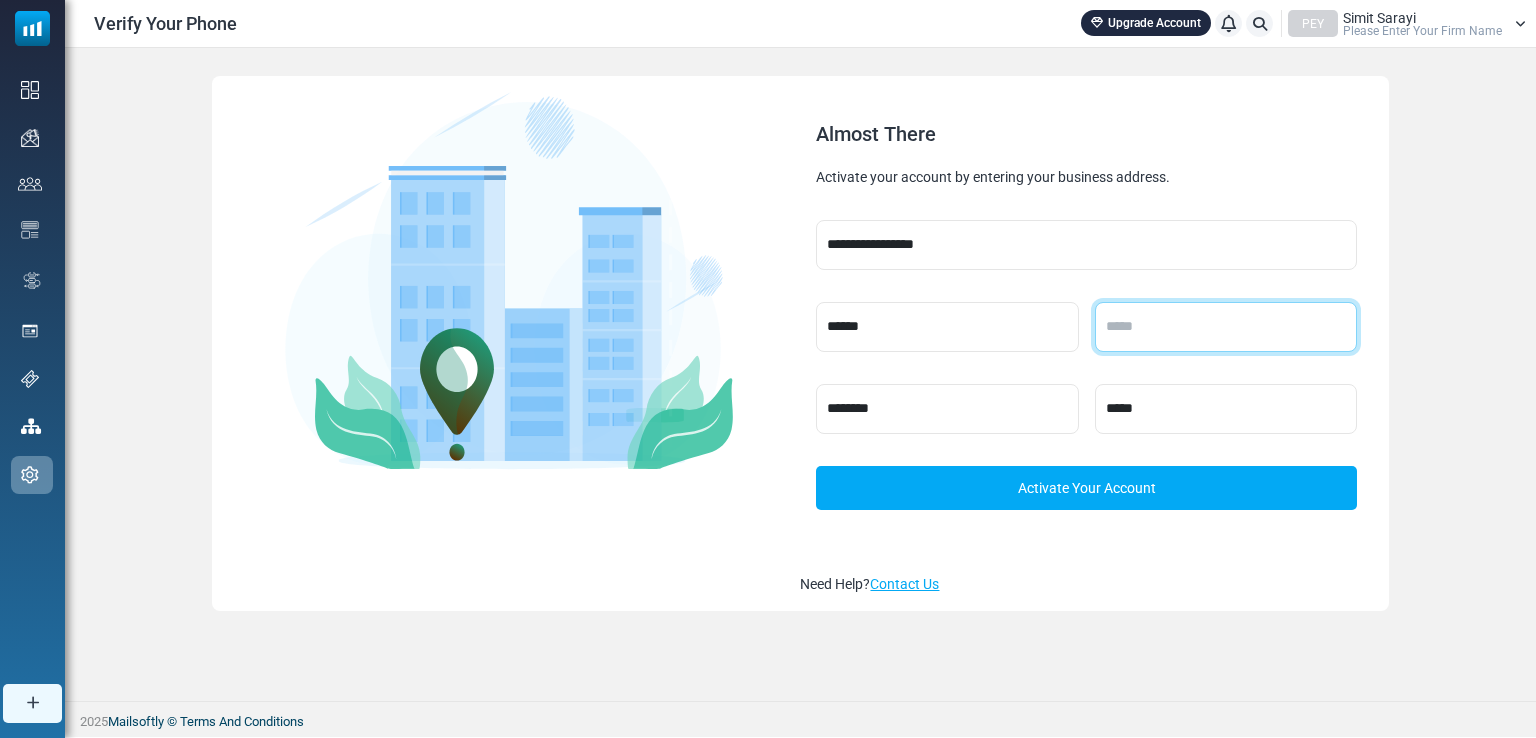 click at bounding box center (1226, 327) 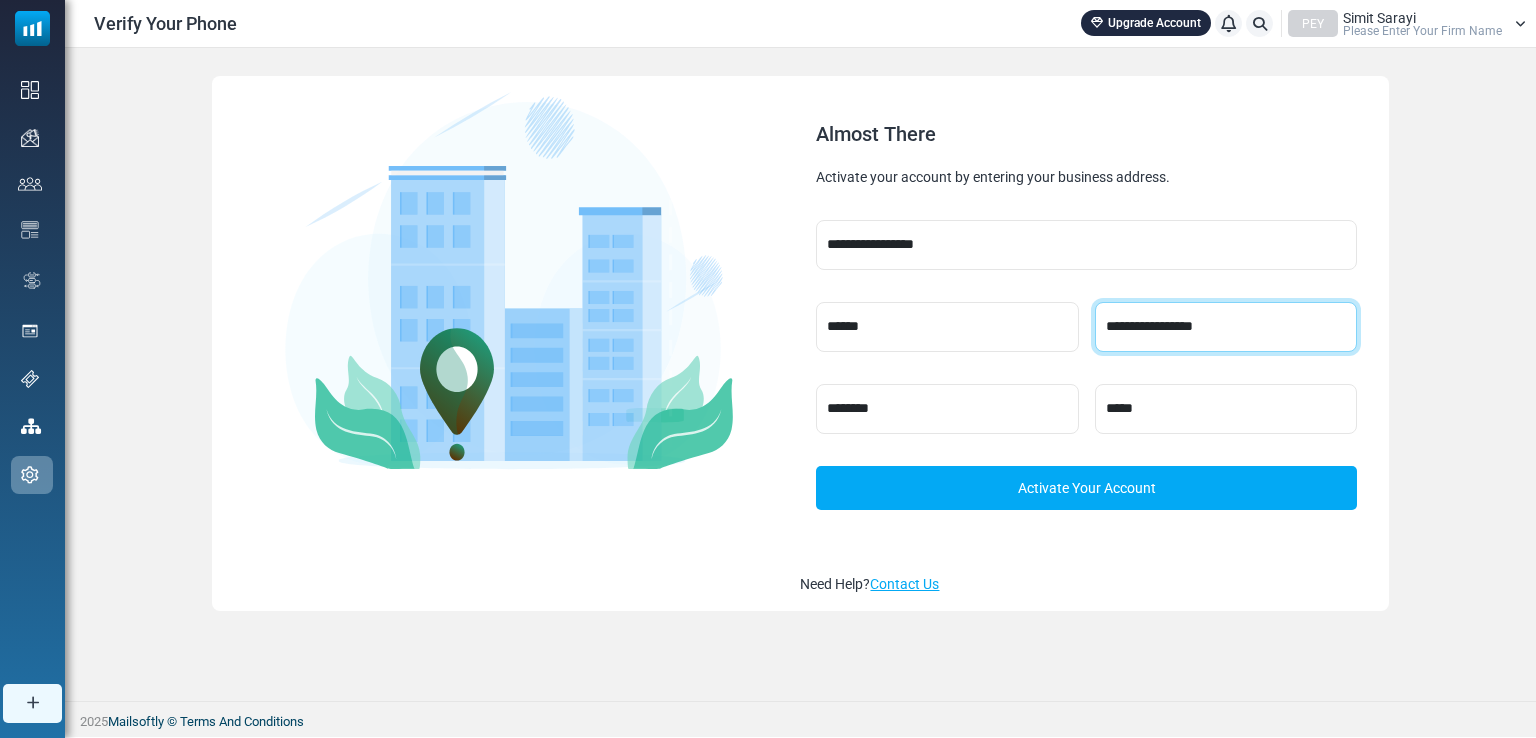 type on "**********" 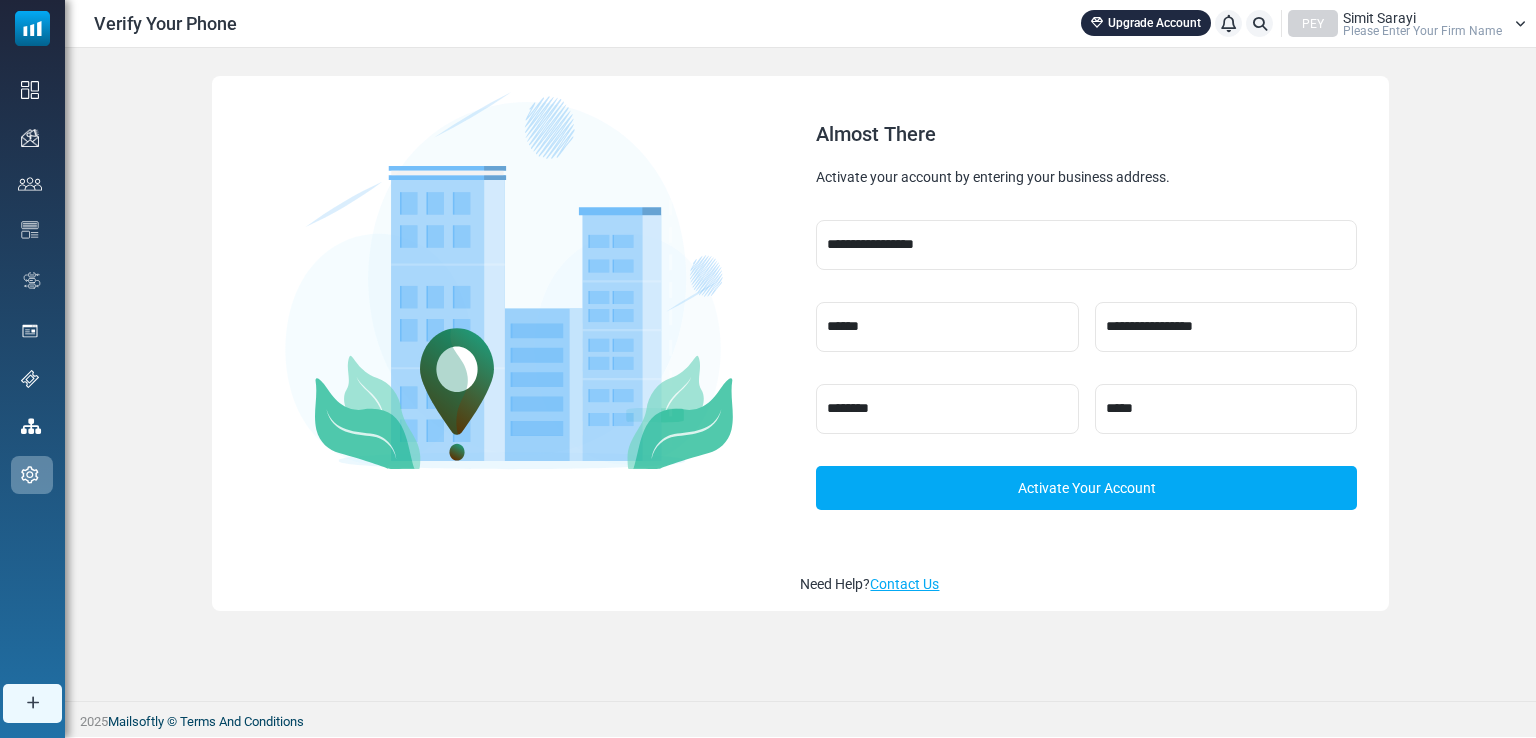 click on "Activate Your Account" at bounding box center [1086, 488] 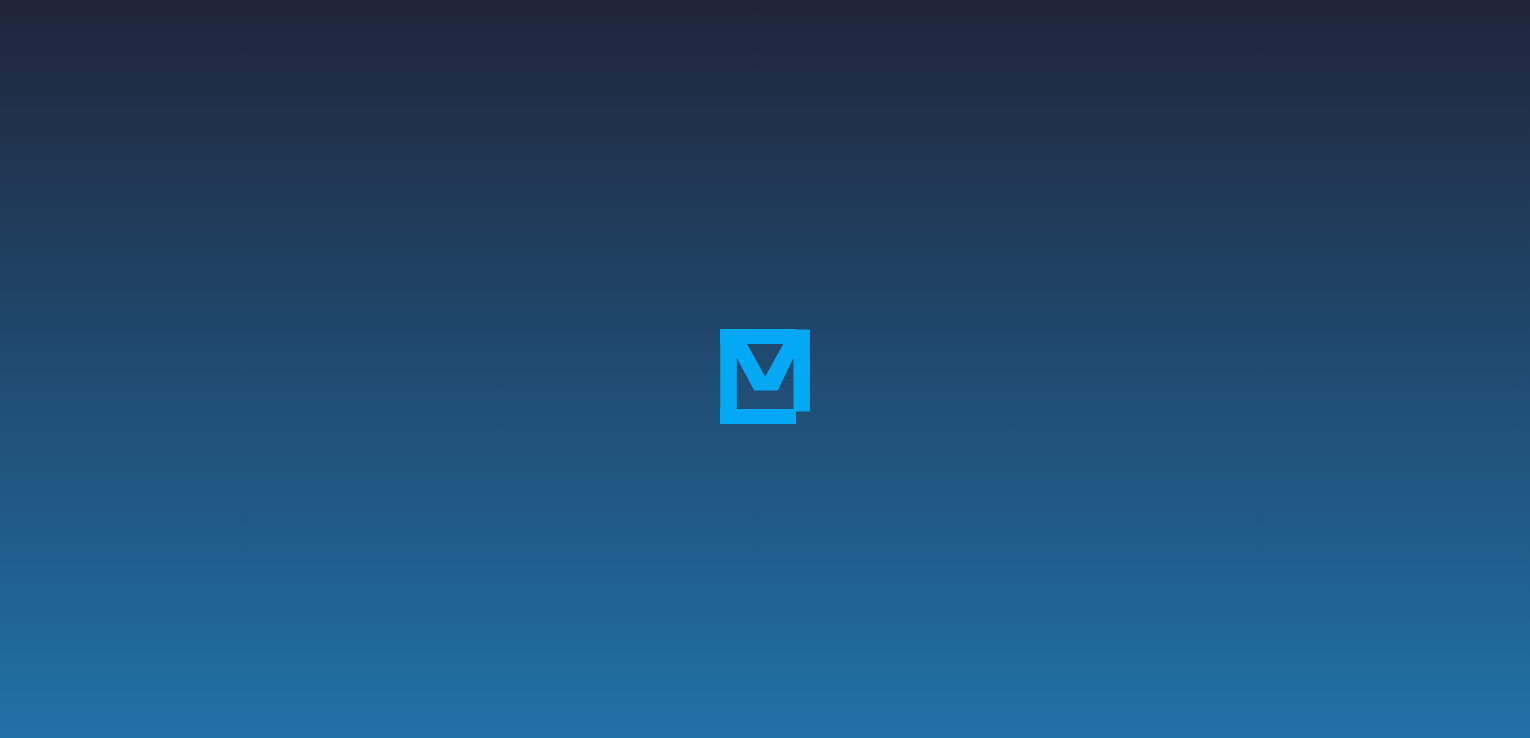 scroll, scrollTop: 0, scrollLeft: 0, axis: both 